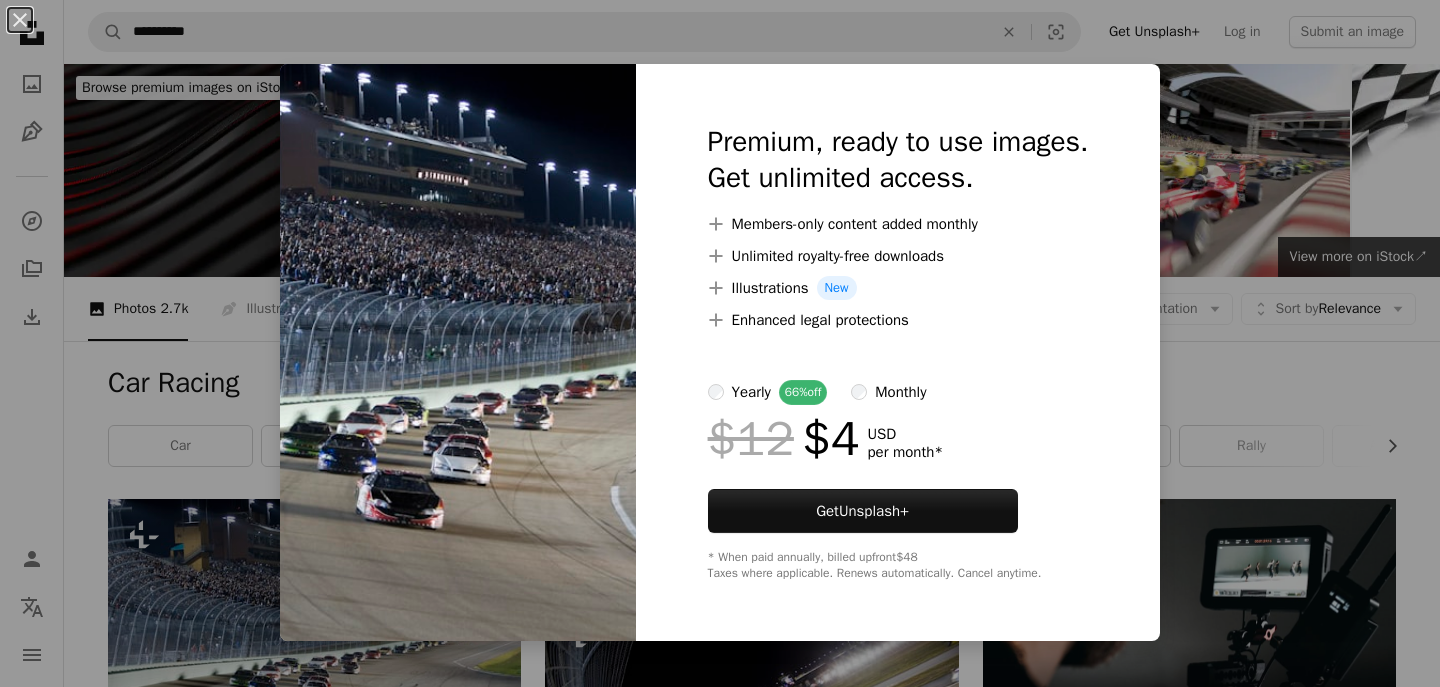 scroll, scrollTop: 469, scrollLeft: 0, axis: vertical 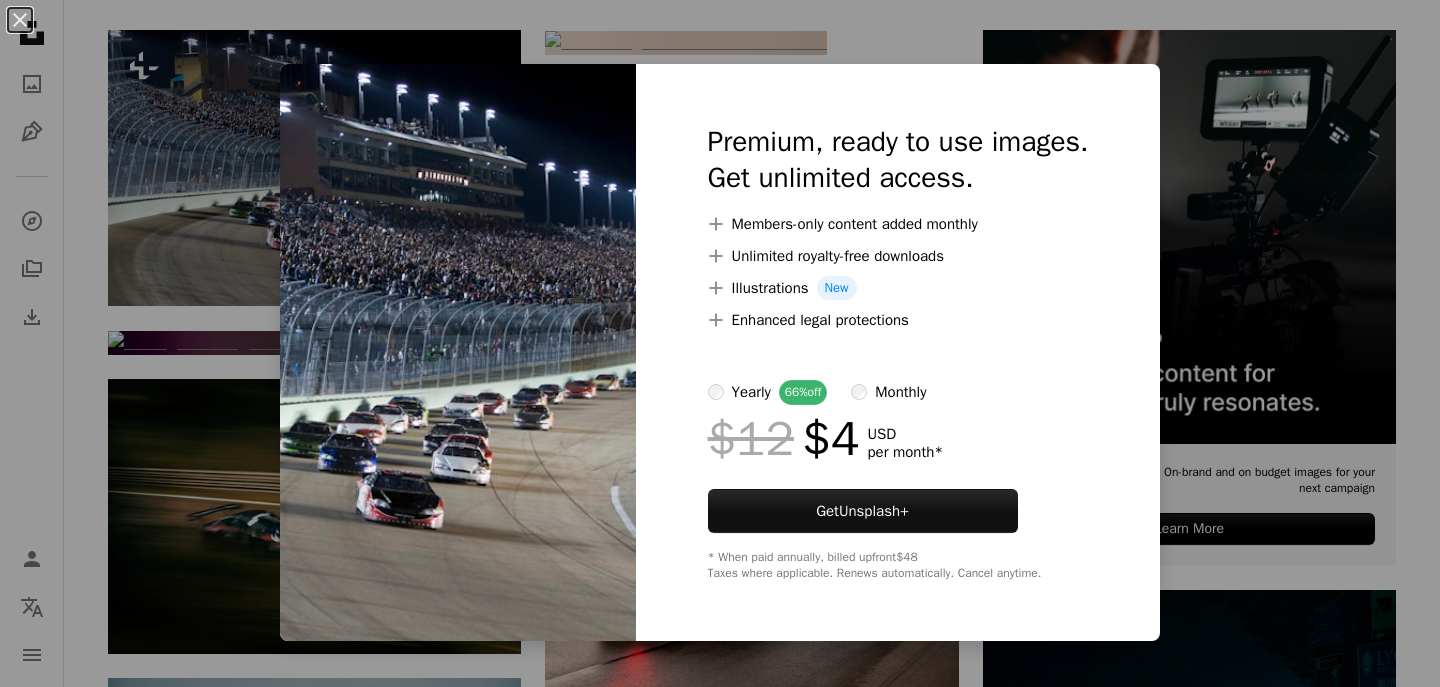 click on "An X shape Premium, ready to use images. Get unlimited access. A plus sign Members-only content added monthly A plus sign Unlimited royalty-free downloads A plus sign Illustrations  New A plus sign Enhanced legal protections yearly 66%  off monthly $12   $4 USD per month * Get  Unsplash+ * When paid annually, billed upfront  $48 Taxes where applicable. Renews automatically. Cancel anytime." at bounding box center [720, 343] 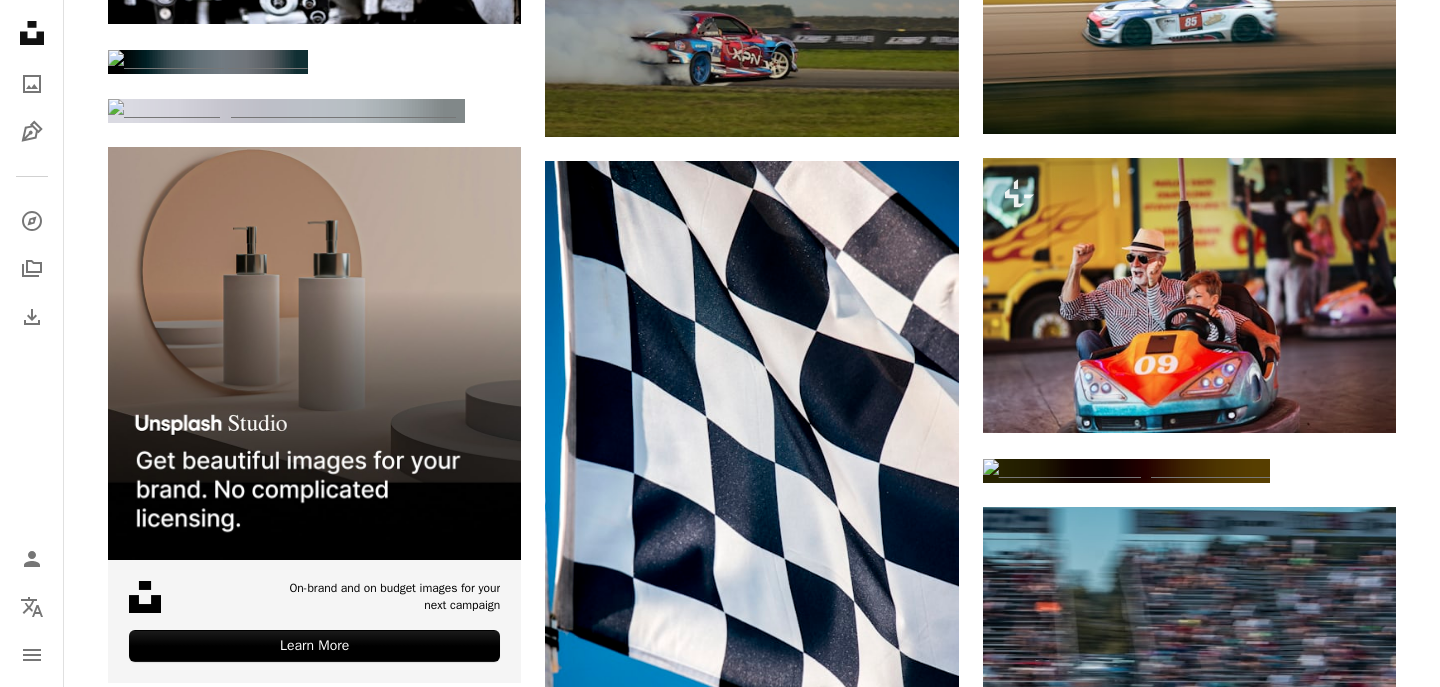 scroll, scrollTop: 2102, scrollLeft: 0, axis: vertical 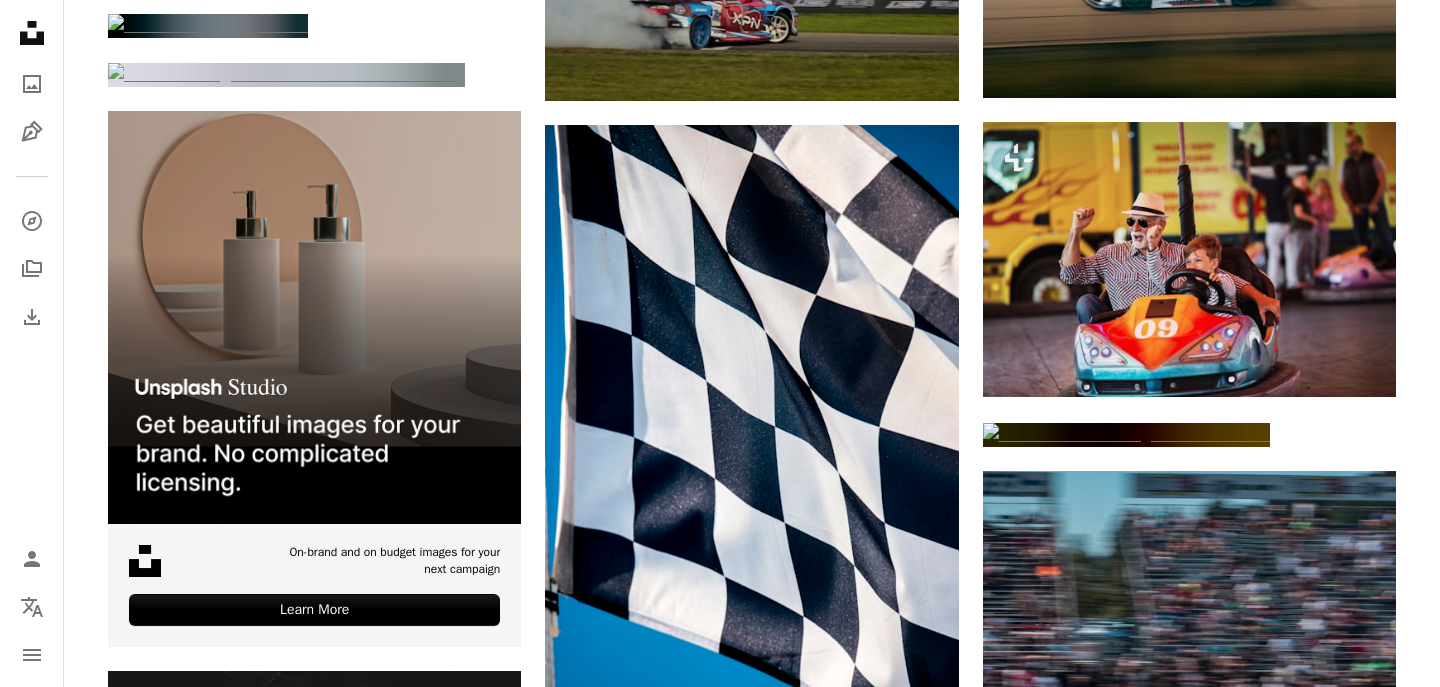 click at bounding box center (686, -843) 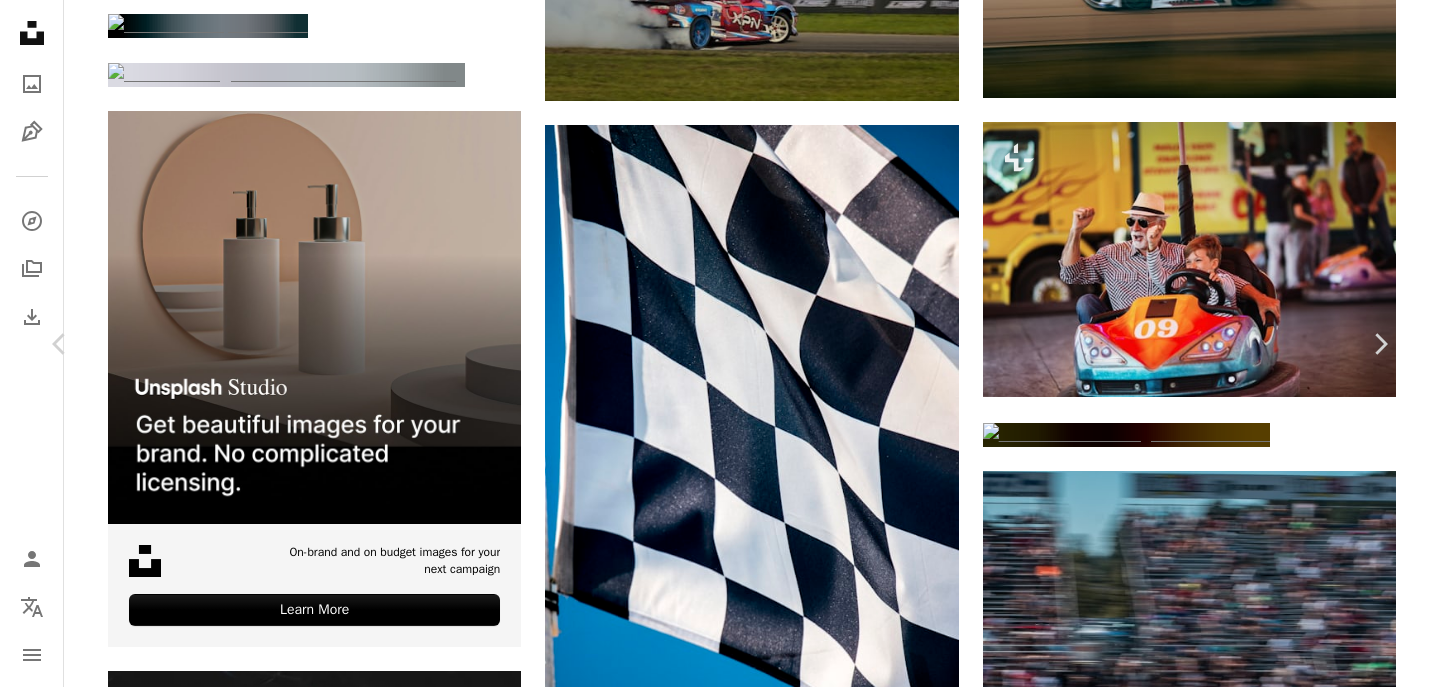 click on "Download free" at bounding box center (1191, 5011) 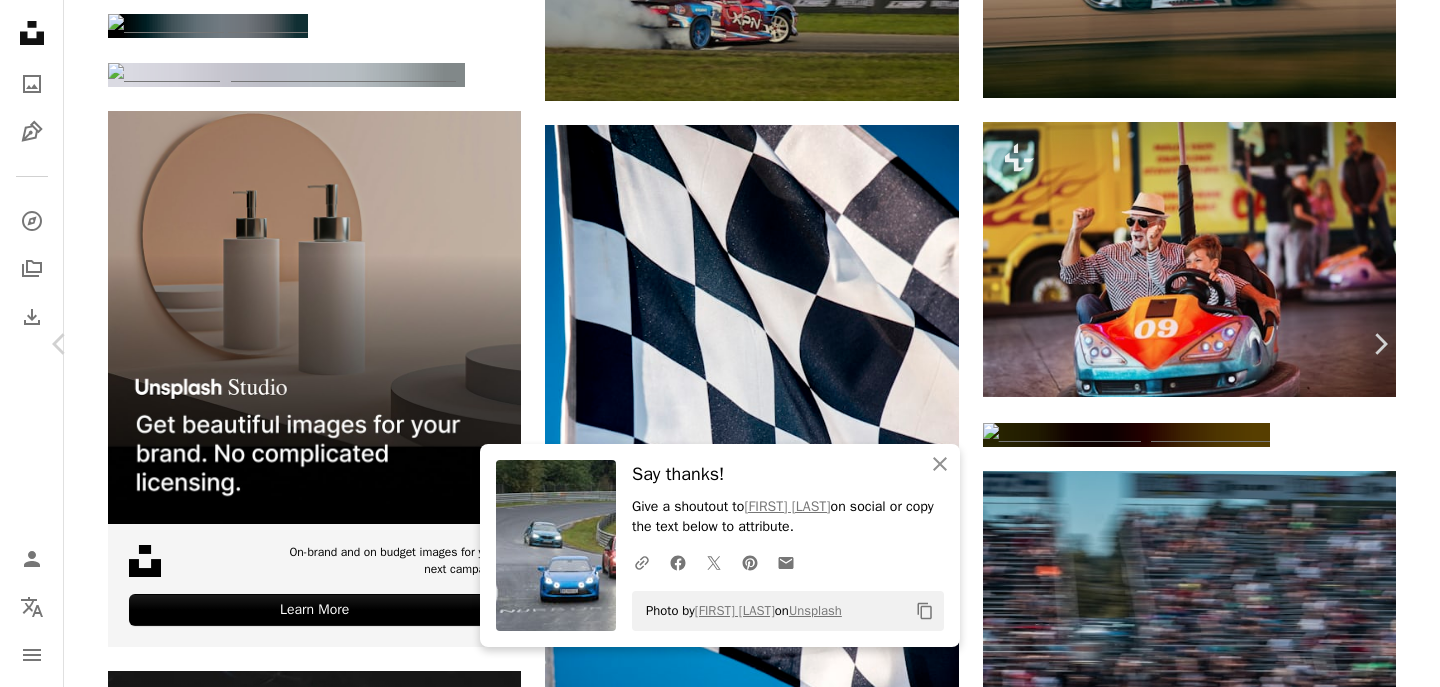 click on "An X shape Chevron left Chevron right An X shape Close Say thanks! Give a shoutout to  [FIRST] [LAST]  on social or copy the text below to attribute. A URL sharing icon (chains) Facebook icon X (formerly Twitter) icon Pinterest icon An envelope Photo by  [FIRST] [LAST]  on  Unsplash
Copy content [FIRST] [LAST] [FIRST] [LAST] A heart A plus sign Download free Chevron down Zoom in Views 34,579 Downloads 202 A forward-right arrow Share Info icon Info More Actions A map marker [LOCATION], [COUNTRY] Calendar outlined Published on  October 18, 2023 Camera NIKON CORPORATION, NIKON D7500 Safety Free to use under the  Unsplash License bmw yellow europe germany bmw m4 speed racing cloudy headlight car racing car road vehicle adventure machine race car wheel offroad rally auto racing HD Wallpapers Browse premium related images on iStock  |  Save 20% with code UNSPLASH20 View more on iStock  ↗ Related images A heart A plus sign [FIRST] [LAST] Arrow pointing down A heart A plus sign [FIRST] [LAST] A heart" at bounding box center [720, 5307] 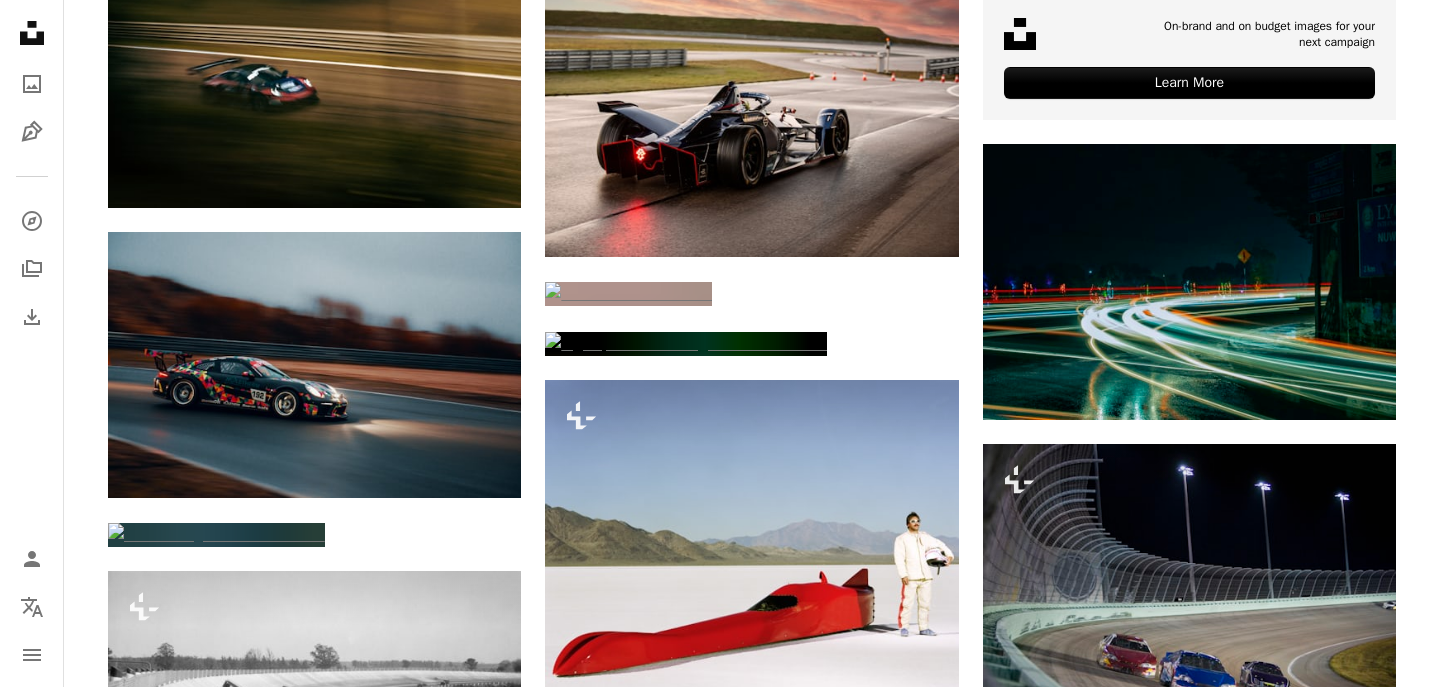 scroll, scrollTop: 0, scrollLeft: 0, axis: both 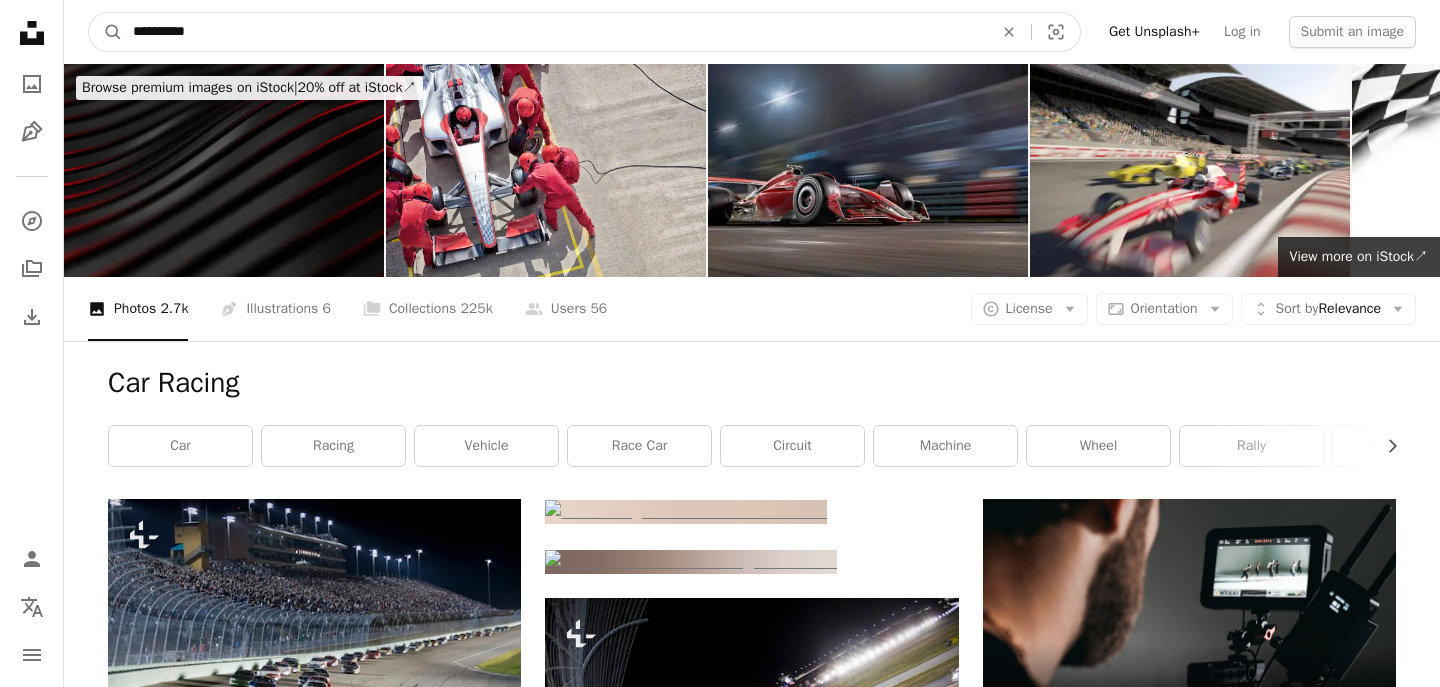 drag, startPoint x: 286, startPoint y: 35, endPoint x: 66, endPoint y: 26, distance: 220.18402 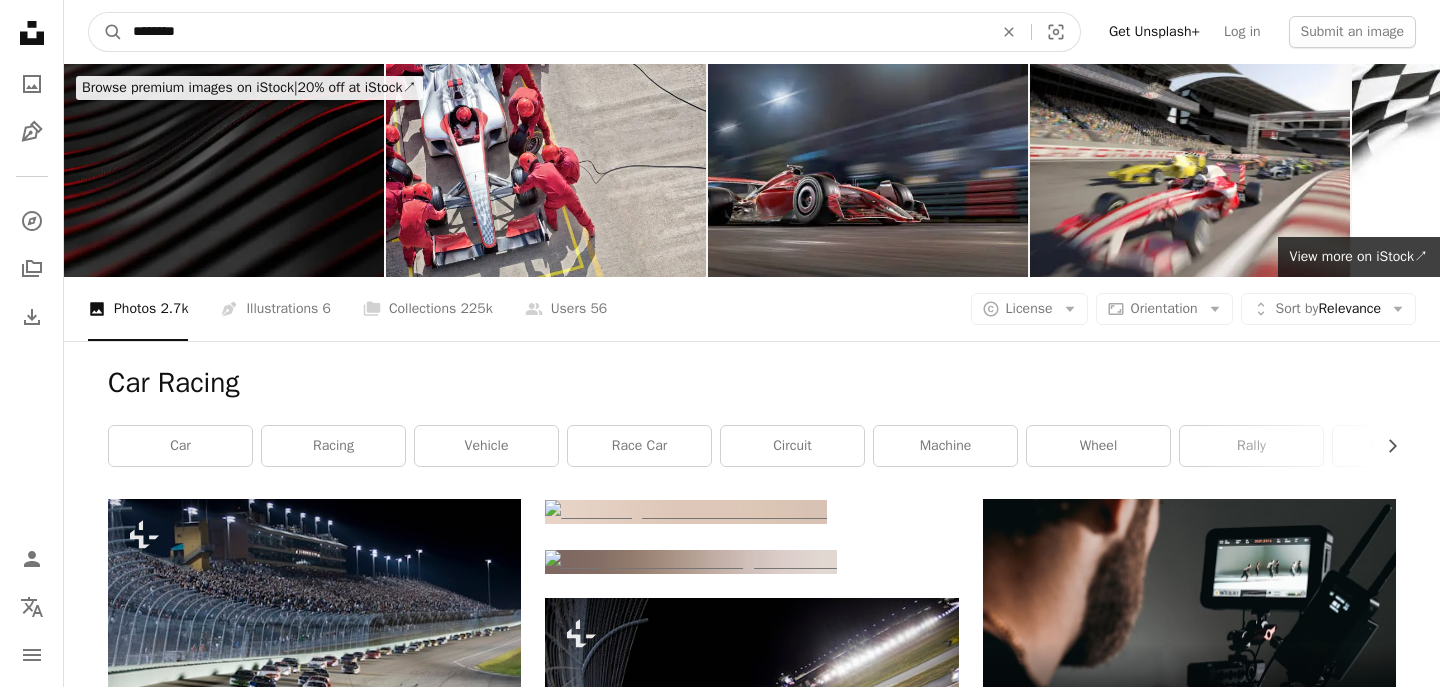 type on "********" 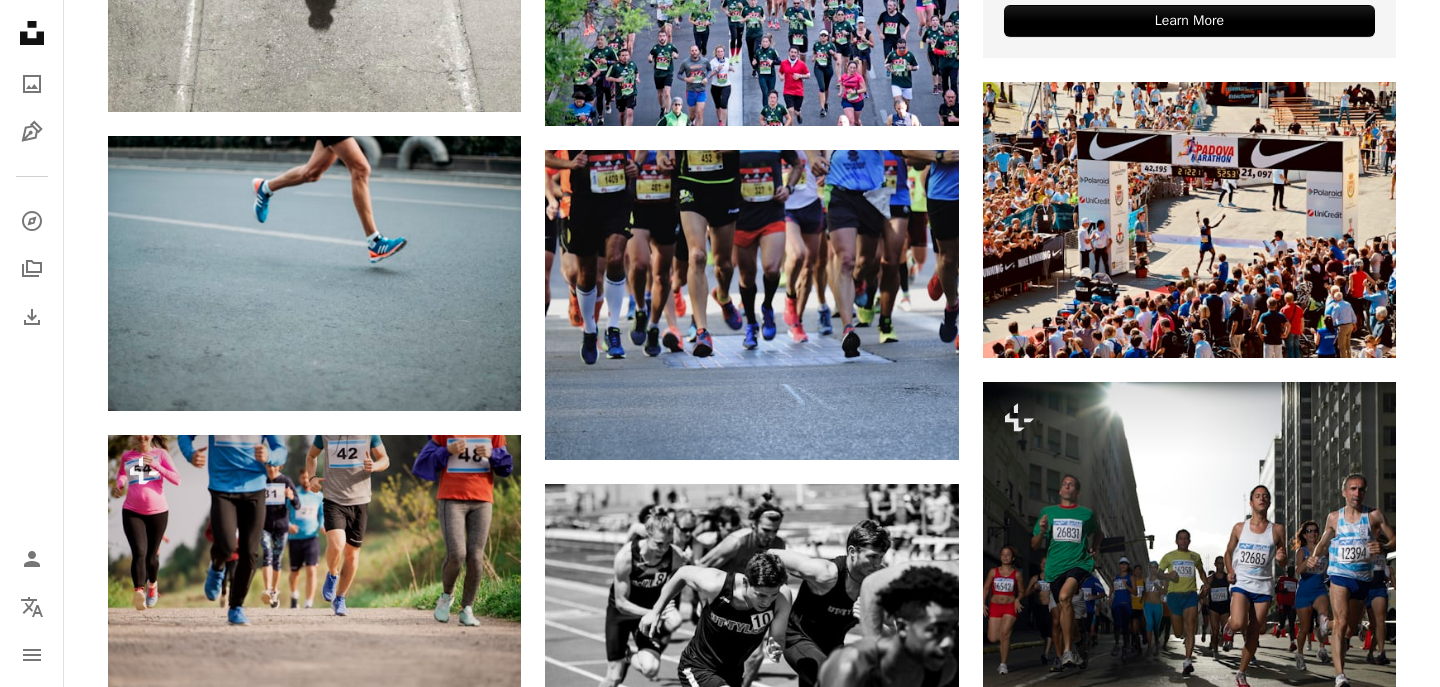 scroll, scrollTop: 952, scrollLeft: 0, axis: vertical 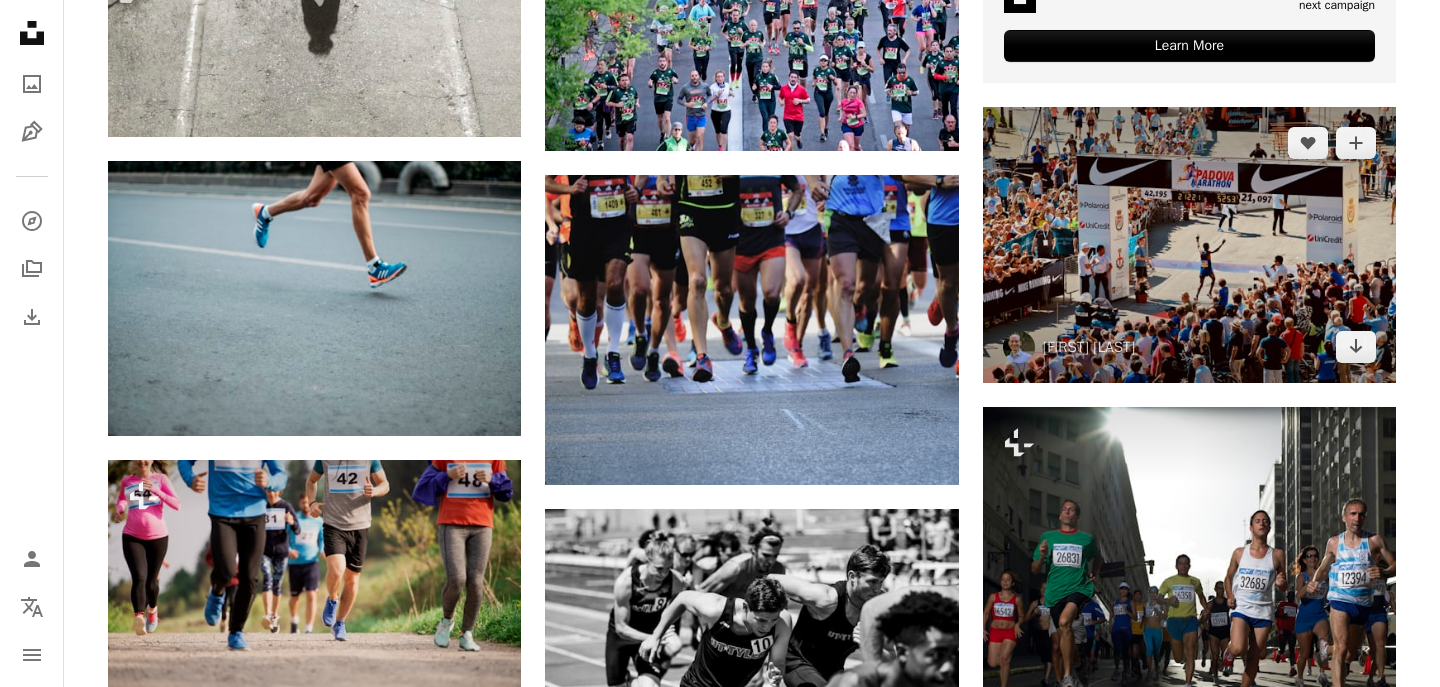 click at bounding box center [1189, 244] 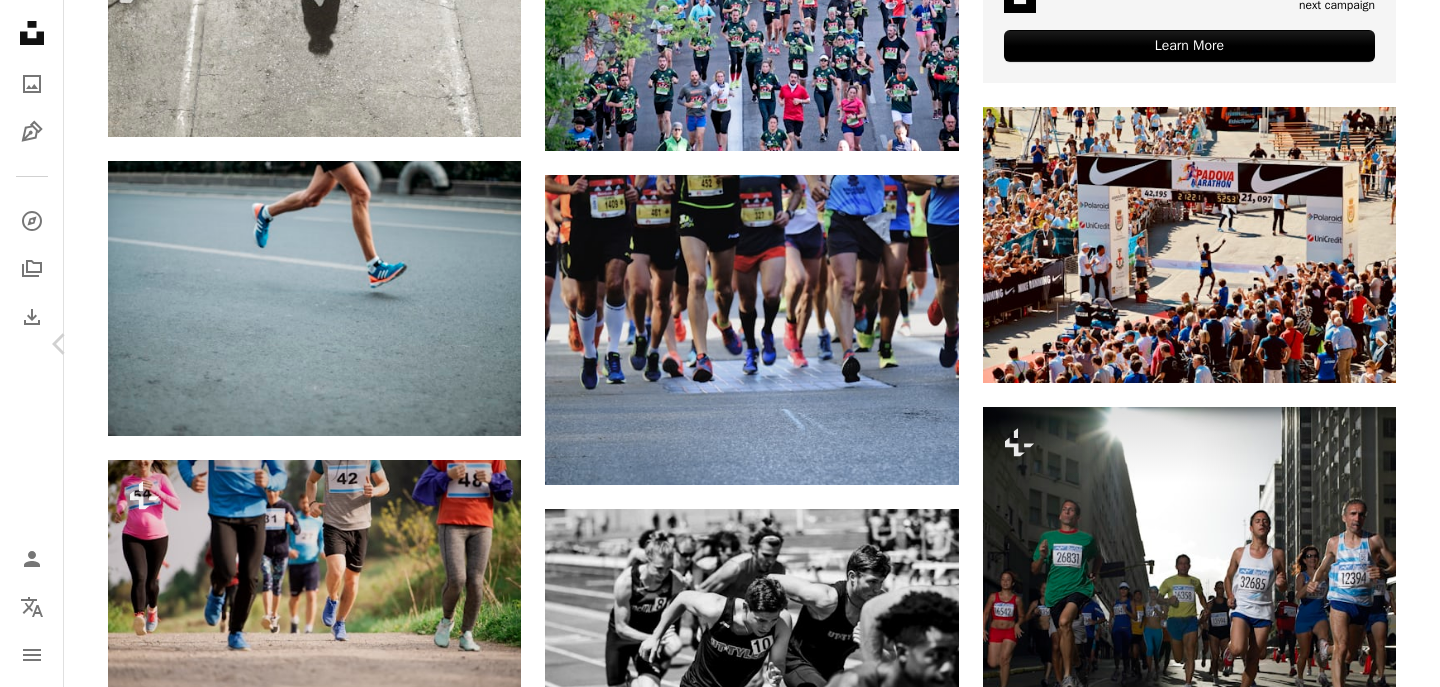 click on "Download free" at bounding box center (1191, 8387) 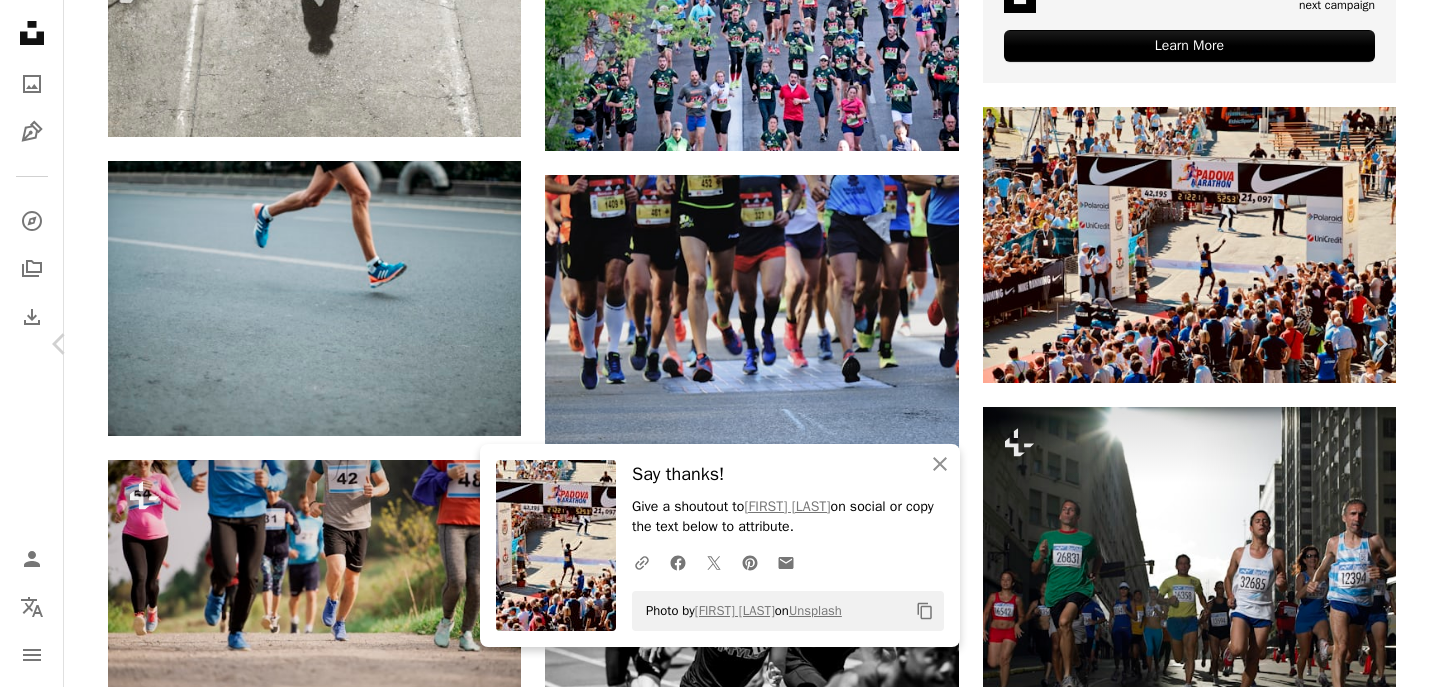 click on "An X shape Chevron left Chevron right An X shape Close Say thanks! Give a shoutout to  [FIRST] [LAST]  on social or copy the text below to attribute. A URL sharing icon (chains) Facebook icon X (formerly Twitter) icon Pinterest icon An envelope Photo by  [FIRST] [LAST]  on  Unsplash
Copy content [FIRST] [LAST] [FIRST] [LAST] A heart A plus sign Download free Chevron down Zoom in Views 6,399,406 Downloads 40,478 Featured in Photos ,  Sports A forward-right arrow Share Info icon Info More Actions Padova Marathon 2018 A map marker [LOCATION], [COUNTRY] Calendar outlined Published on  April 25, 2018 Camera Canon, EOS 500D Safety Free to use under the  Unsplash License city people sport italy running urban crowd exercise run celebrate marathon runner audience winner win competition day final padova human Public domain images Browse premium related images on iStock  |  Save 20% with code UNSPLASH20 View more on iStock  ↗ Related images A heart A plus sign [FIRST] [LAST] Arrow pointing down For" at bounding box center [720, 8683] 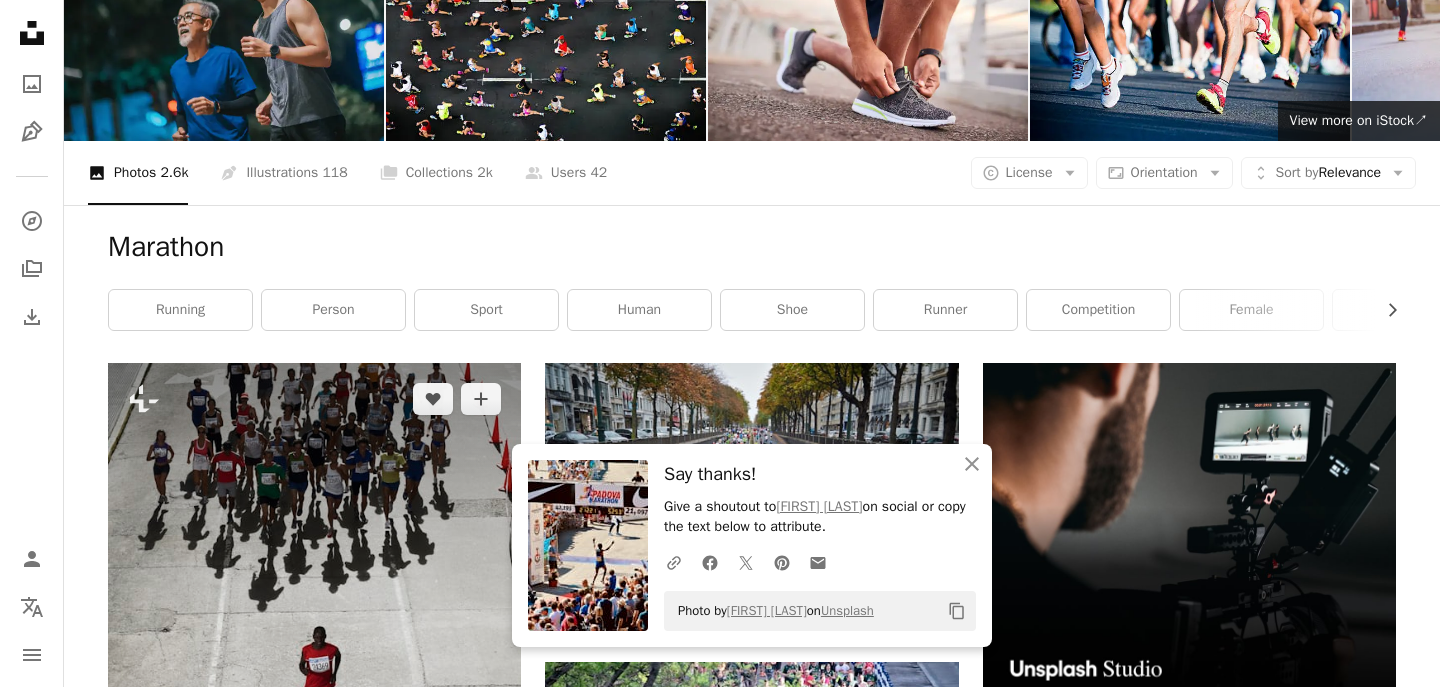 scroll, scrollTop: 0, scrollLeft: 0, axis: both 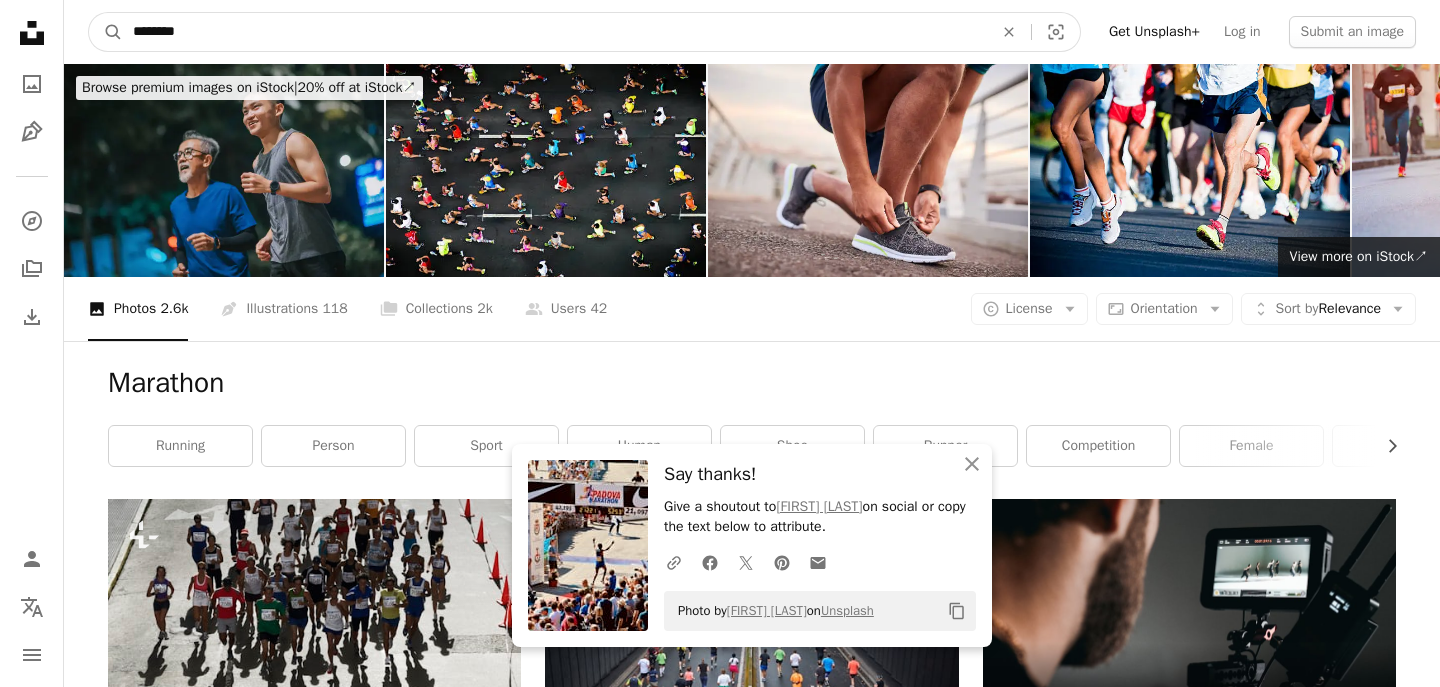 drag, startPoint x: 217, startPoint y: 34, endPoint x: 4, endPoint y: -29, distance: 222.12158 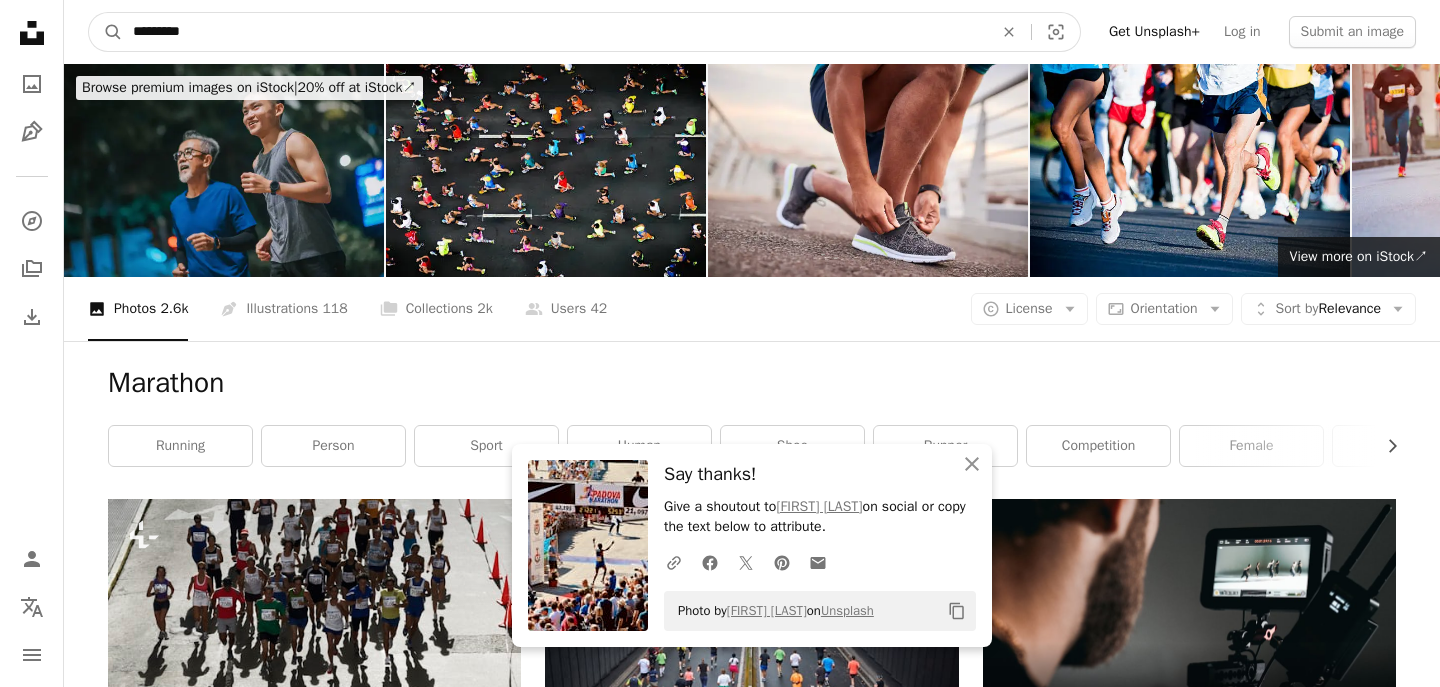 type on "*********" 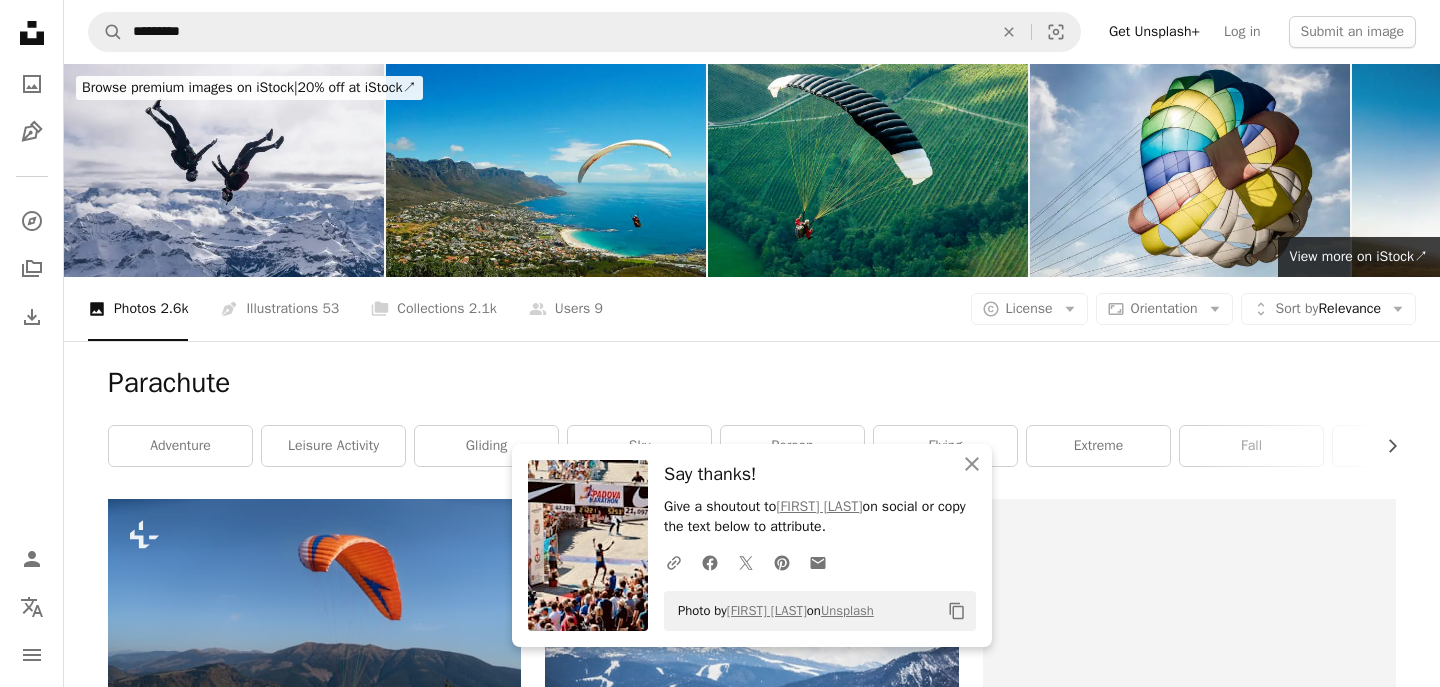 scroll, scrollTop: 377, scrollLeft: 0, axis: vertical 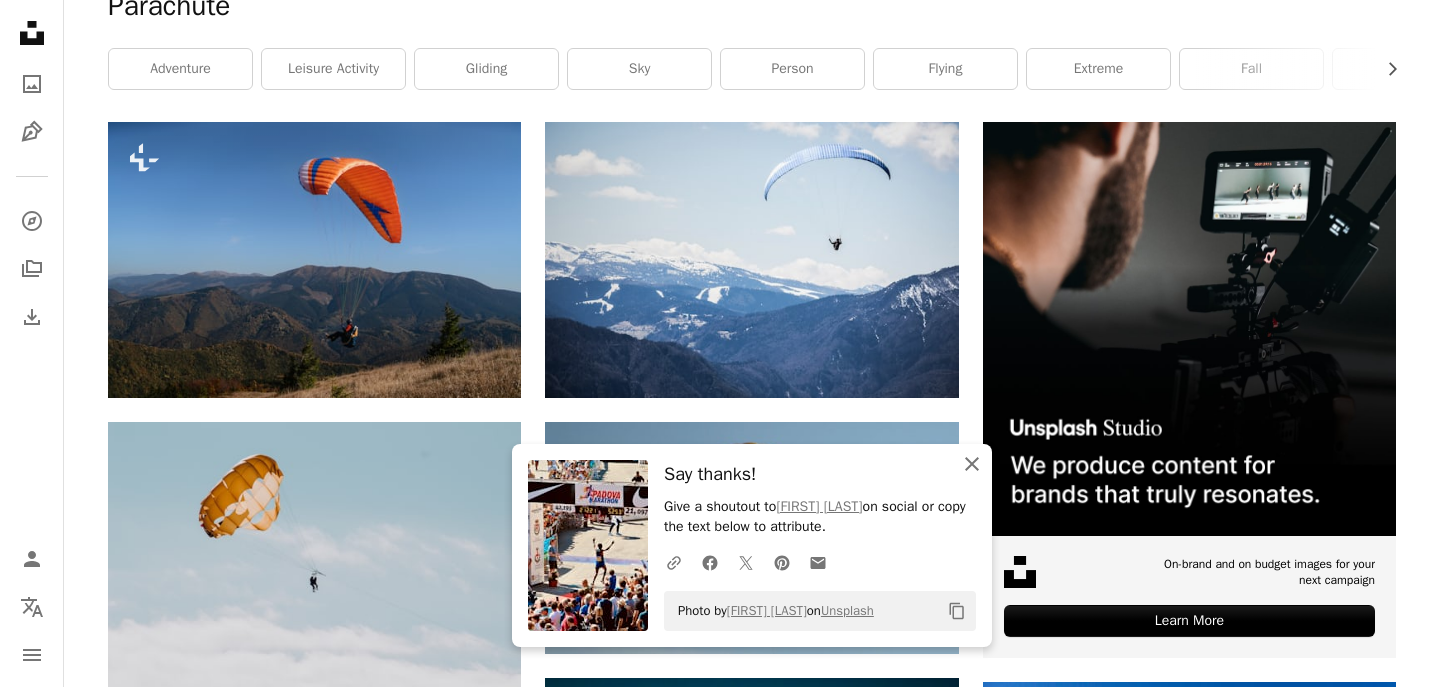click on "An X shape" 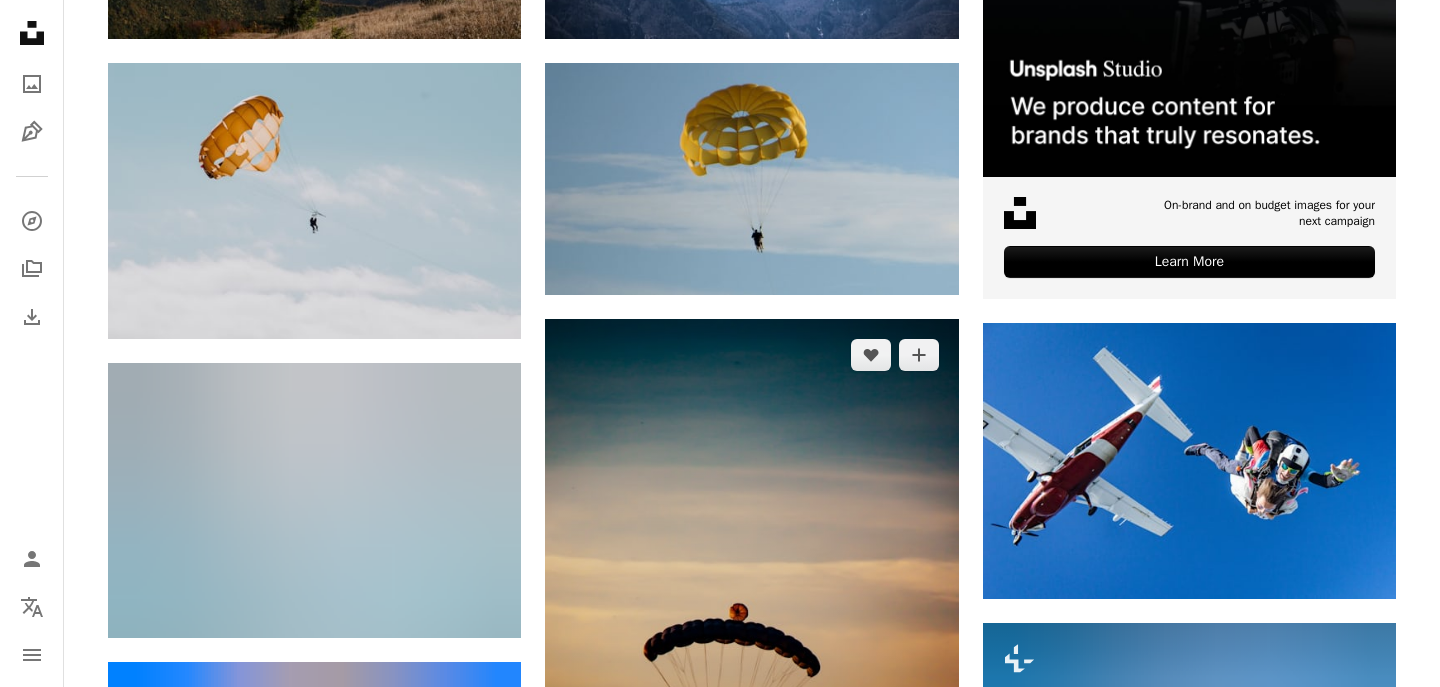 scroll, scrollTop: 734, scrollLeft: 0, axis: vertical 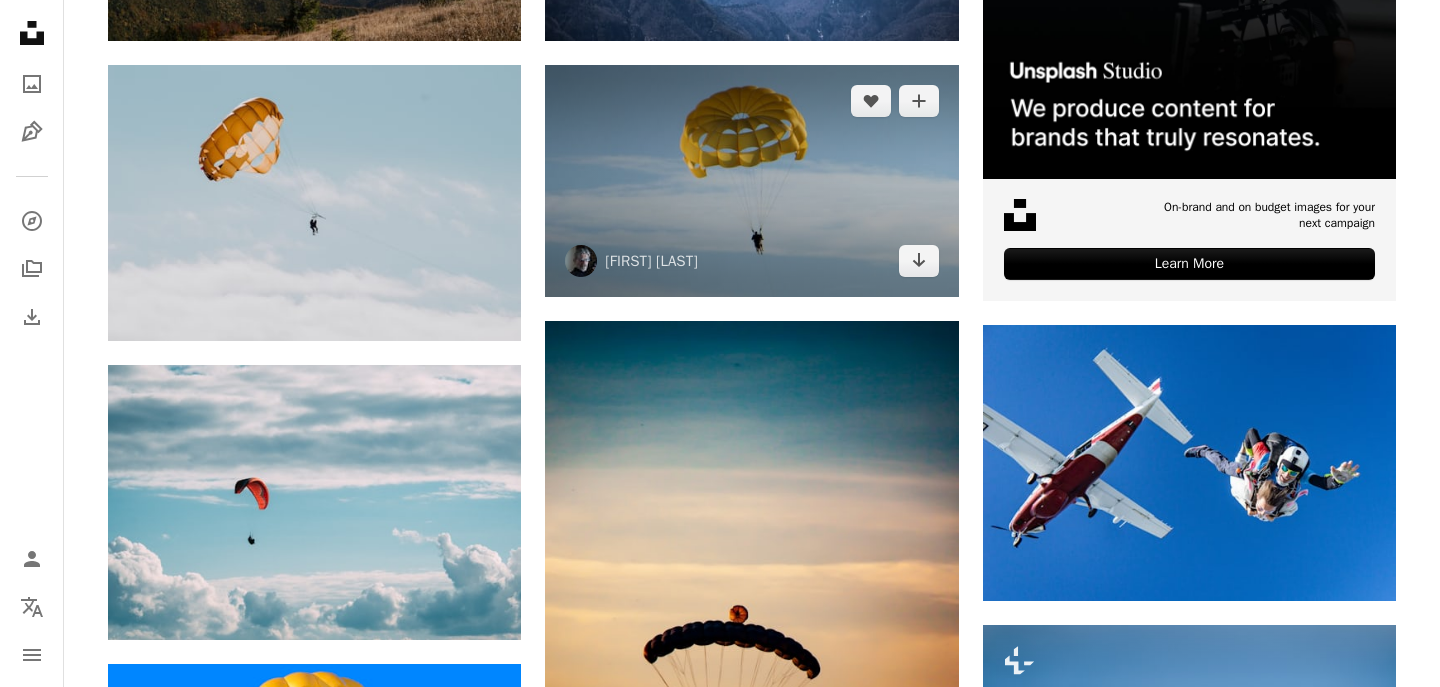 click at bounding box center [751, 181] 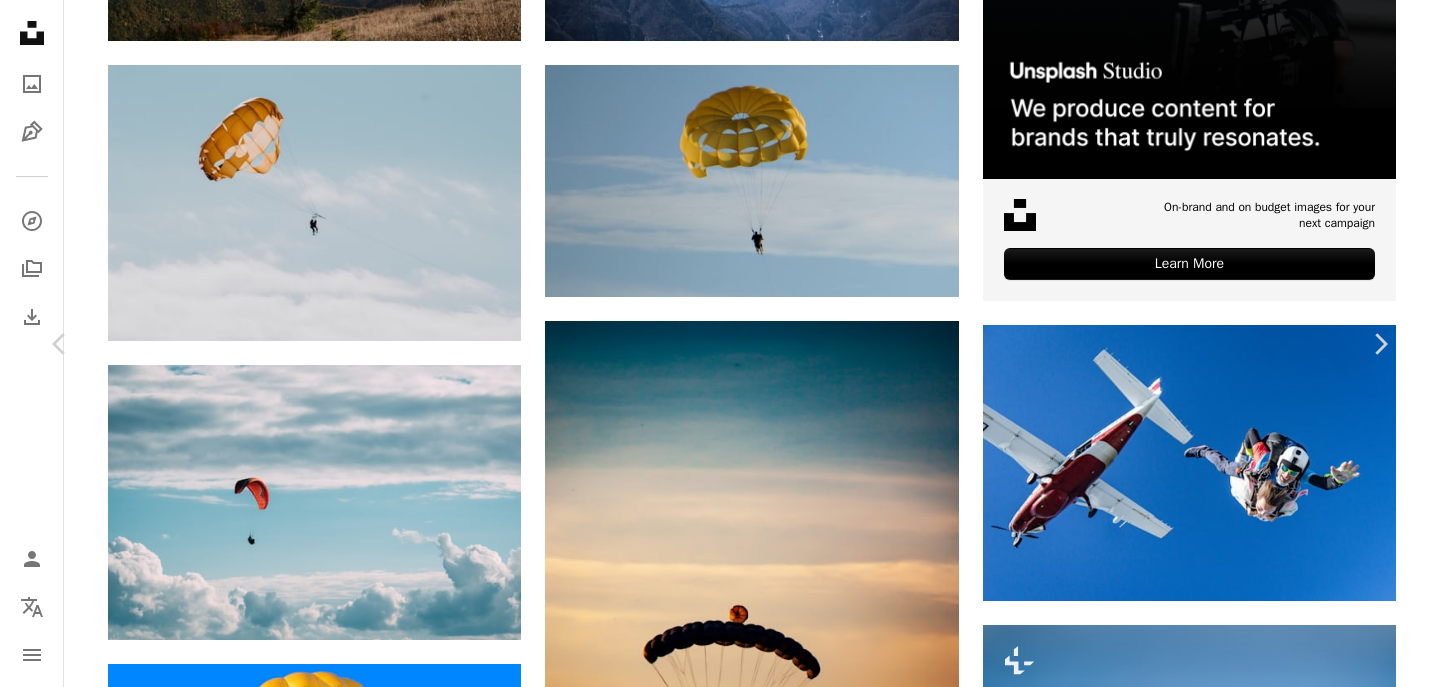 click on "An X shape Chevron left Chevron right [FIRST] [LAST] [USERNAME] A heart A plus sign Download free Chevron down Zoom in Views 379,525 Downloads 3,158 A forward-right arrow Share Info icon Info More Actions Last Parasail of the day at [LOCATION] A map marker [LOCATION], the [COUNTRY] Calendar outlined Published on [DATE] Camera Panasonic, DMC-ZS50 Safety Free to use under the Unsplash License cloud fall yellow flying fly parachute float adventure brown the [COUNTRY] leisure activities gliding [LOCATION] Backgrounds Browse premium related images on iStock | Save 20% with code UNSPLASH20 View more on iStock ↗ Related images A heart A plus sign [FIRST] [LAST] Arrow pointing down A heart A plus sign [FIRST] [LAST] Arrow pointing down Plus sign for Unsplash+ A heart A plus sign Getty Images For Unsplash+ A lock Download A heart A plus sign [FIRST] [LAST] Arrow pointing down A heart A plus sign Getty Images For Unsplash+" at bounding box center [720, 3660] 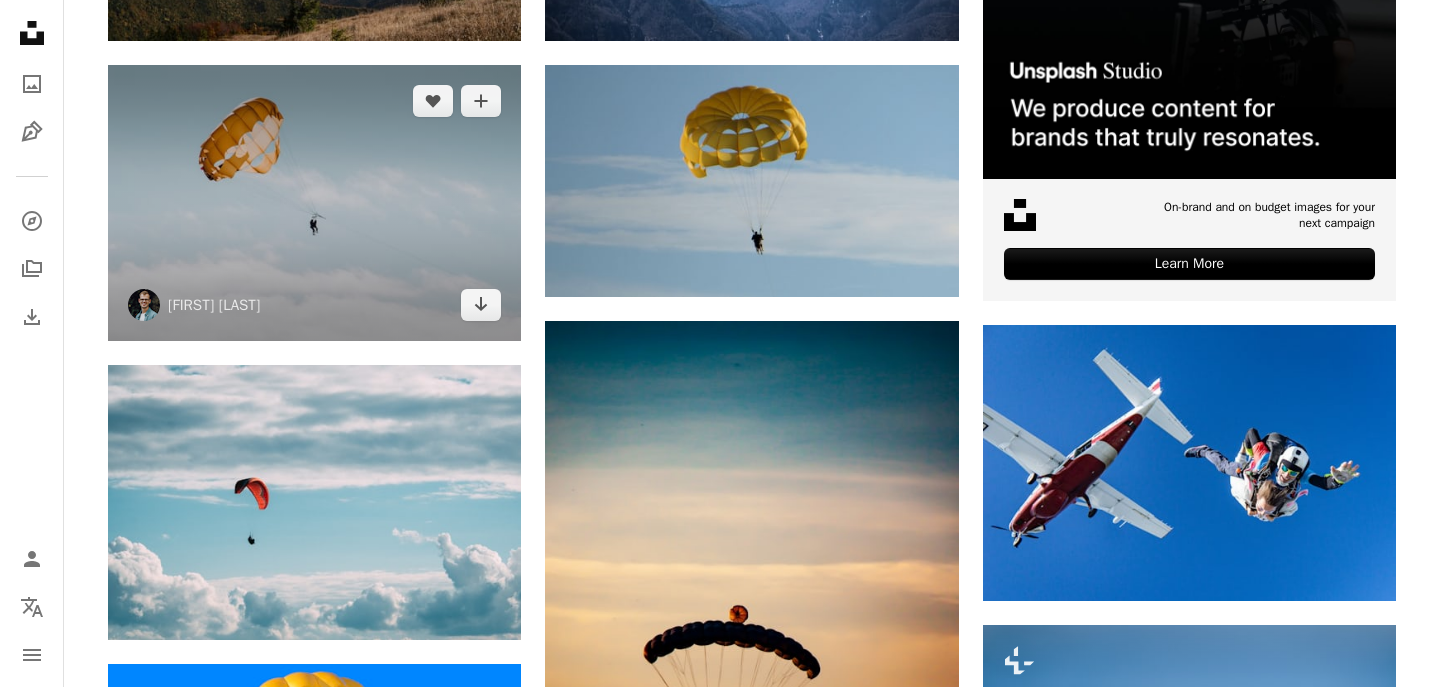 click at bounding box center [314, 202] 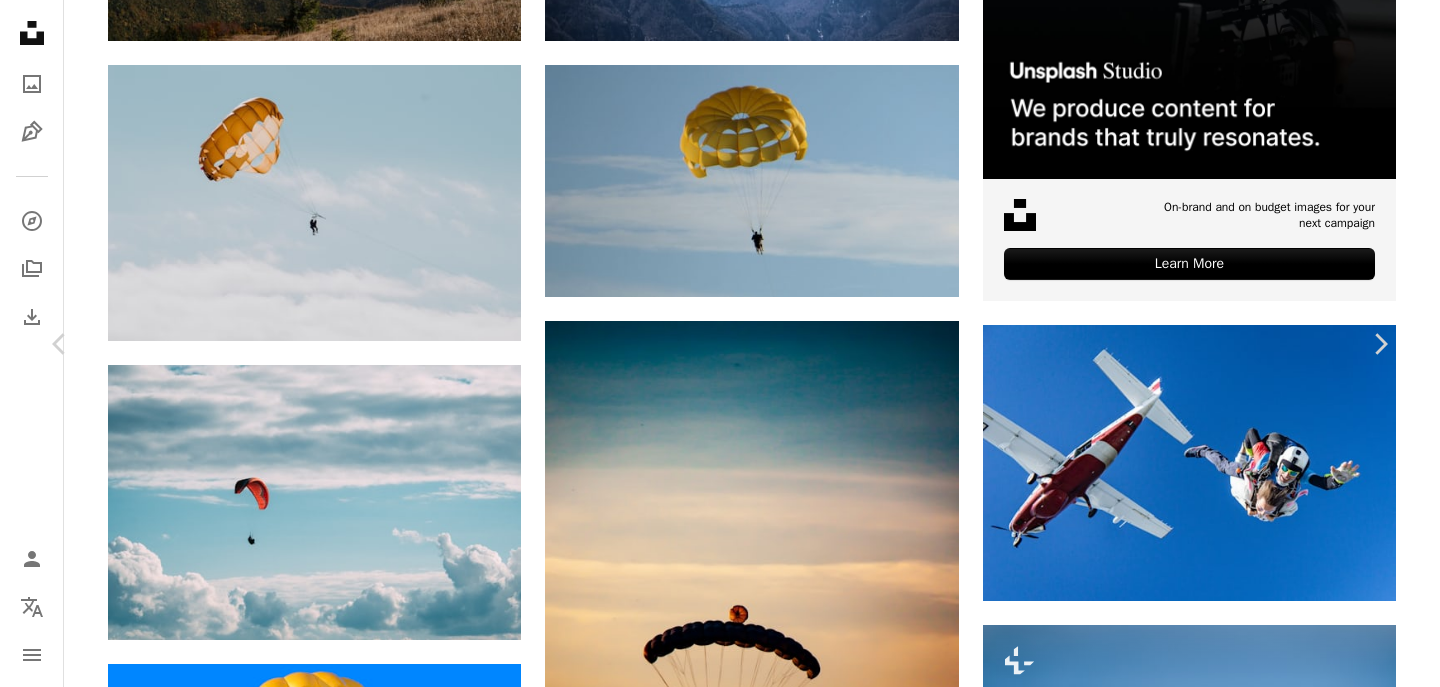 click on "An X shape Chevron left Chevron right [FIRST] [LAST] [USERNAME] A heart A plus sign Download free Chevron down Zoom in Views 854,232 Downloads 4,505 Featured in Photos , Health \u0026 Wellness A forward-right arrow Share Info icon Info More Actions Floating in the sky A map marker [STATE], [COUNTRY] Calendar outlined Published on [DATE] Camera Canon, EOS REBEL T5 Safety Free to use under the Unsplash License outdoor summer hot wellness adventure [STATE] parachute parasail human vehicle transportation brown united states aircraft helicopter leisure activities Backgrounds Browse premium related images on iStock | Save 20% with code UNSPLASH20 View more on iStock ↗ Related images A heart A plus sign [FIRST] [LAST] Arrow pointing down A heart A plus sign [FIRST] [LAST] Arrow pointing down A heart A plus sign [FIRST] [LAST] Arrow pointing down A heart A plus sign [FIRST] [LAST] Available for hire A checkmark inside of a circle Arrow pointing down A heart A plus sign [FIRST] [LAST] Available for hire" at bounding box center (720, 3660) 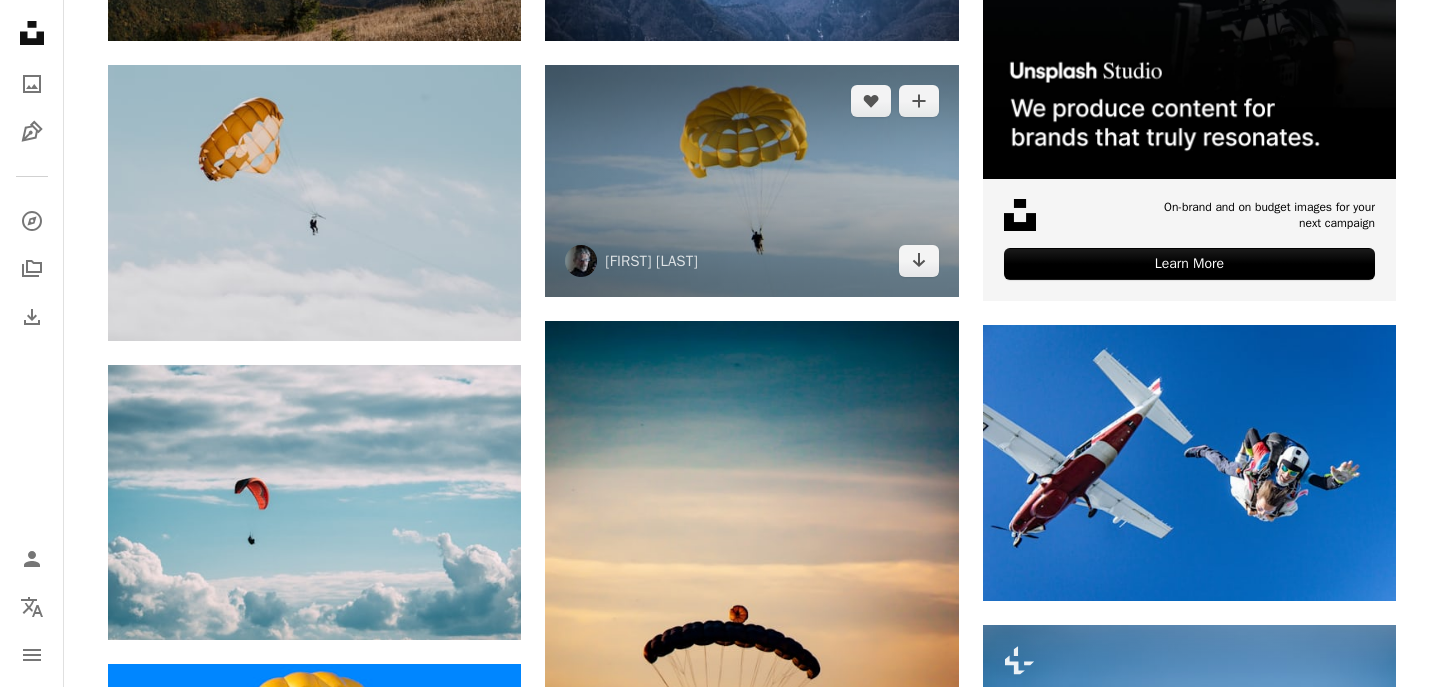 click at bounding box center [751, 181] 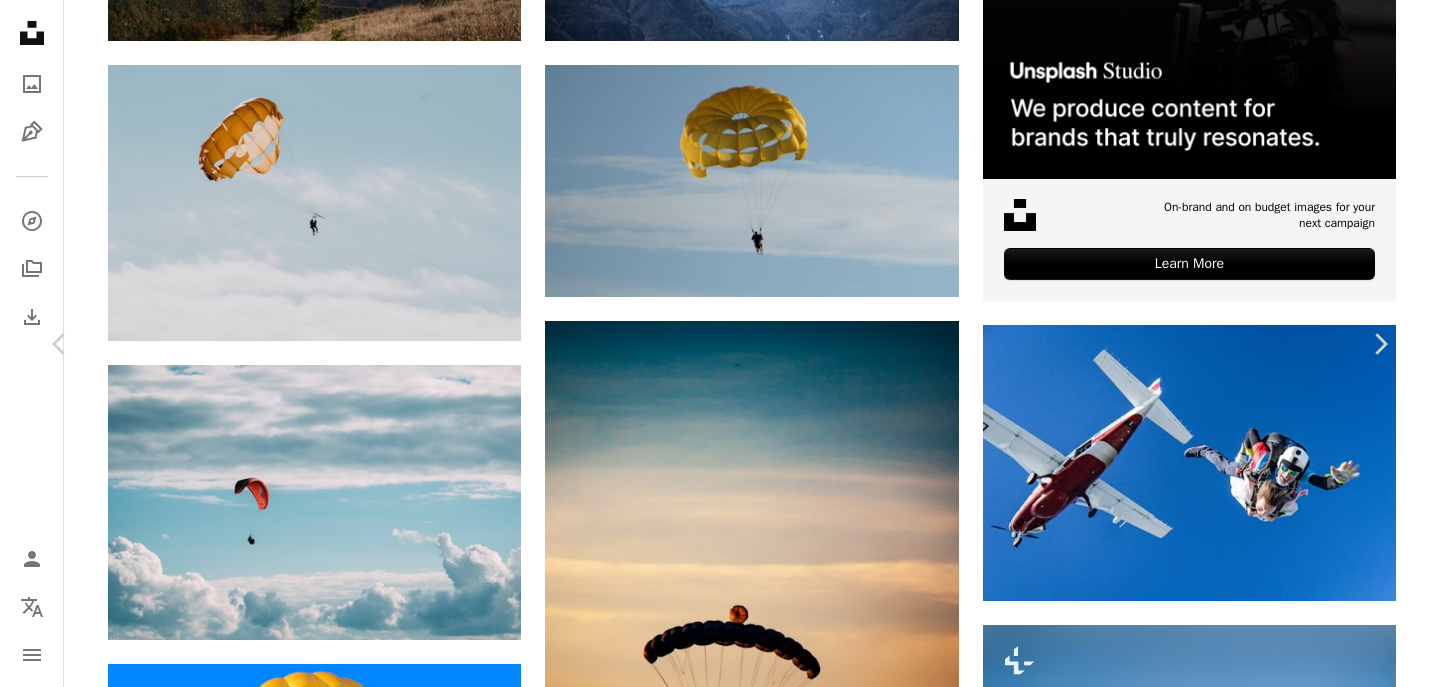 click on "Download free" at bounding box center (1191, 3364) 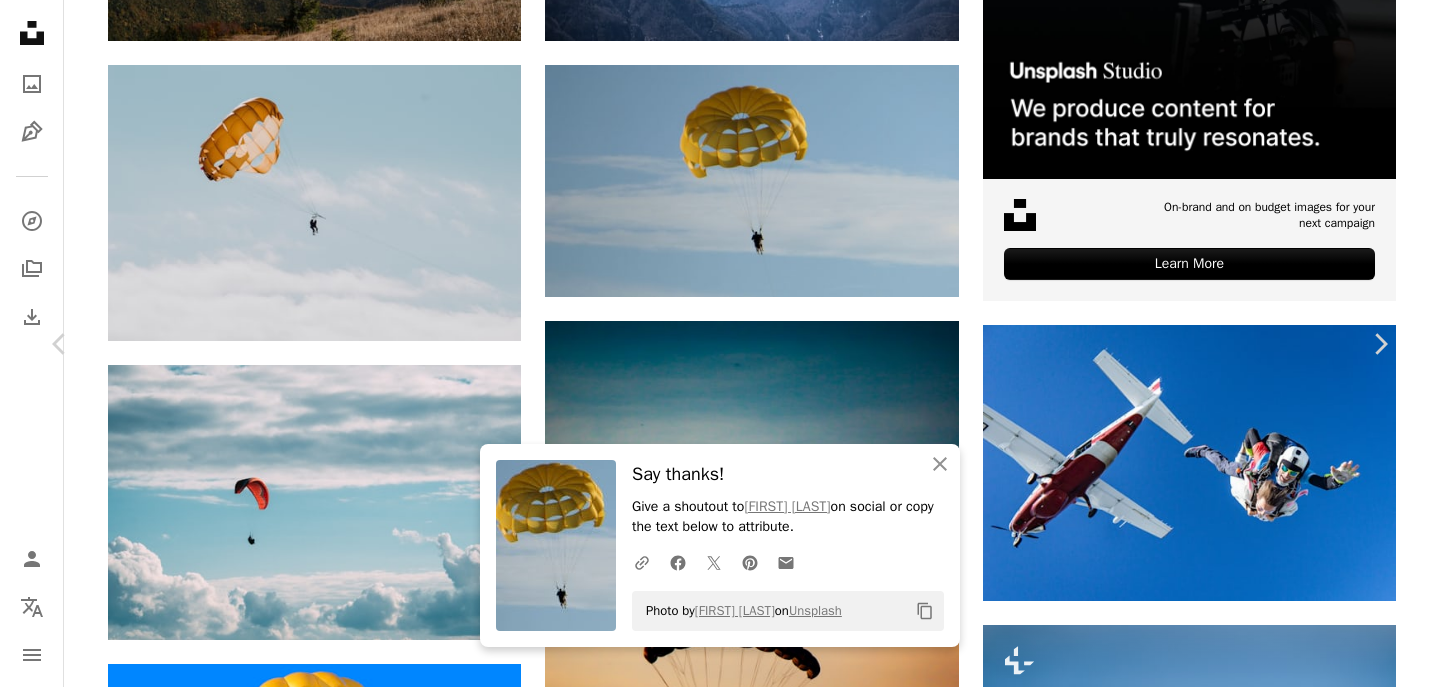 click on "An X shape Chevron left Chevron right An X shape Close Say thanks! Give a shoutout to  [FIRST] [LAST]  on social or copy the text below to attribute. A URL sharing icon (chains) Facebook icon X (formerly Twitter) icon Pinterest icon An envelope Photo by  [FIRST] [LAST]  on  Unsplash
Copy content [FIRST] [LAST] [FIRST] [LAST] A heart A plus sign Download free Chevron down Zoom in Views 379,525 Downloads 3,158 A forward-right arrow Share Info icon Info More Actions Last Parasail of the day at [LOCATION] A map marker [LOCATION], [COUNTRY] Calendar outlined Published on  March 20, 2018 Camera Panasonic, DMC-ZS50 Safety Free to use under the  Unsplash License cloud fall yellow flying fly parachute float adventure brown the bahamas leisure activities gliding [LOCATION] Backgrounds Browse premium related images on iStock  |  Save 20% with code UNSPLASH20 View more on iStock  ↗ Related images A heart A plus sign [FIRST] [LAST] Arrow pointing down A heart A plus sign [FIRST] [LAST] Arrow pointing down A heart" at bounding box center [720, 3660] 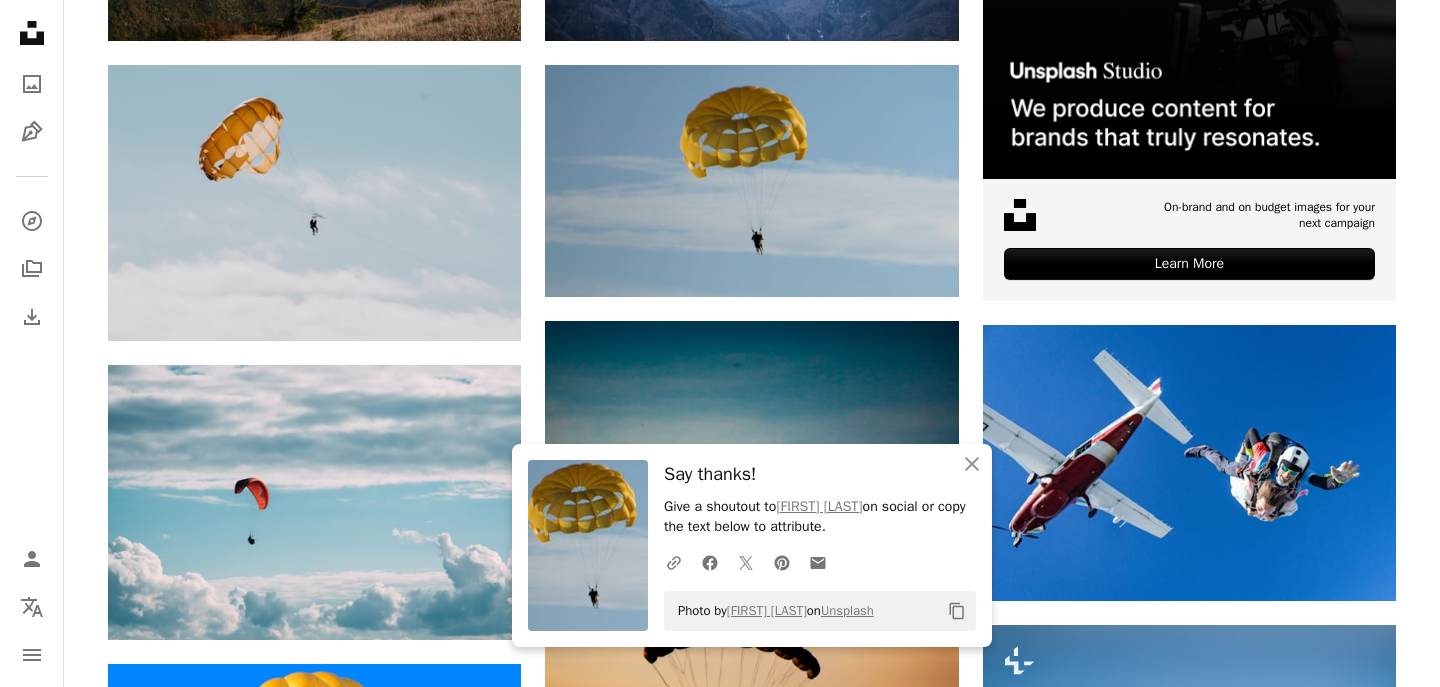 scroll, scrollTop: 0, scrollLeft: 0, axis: both 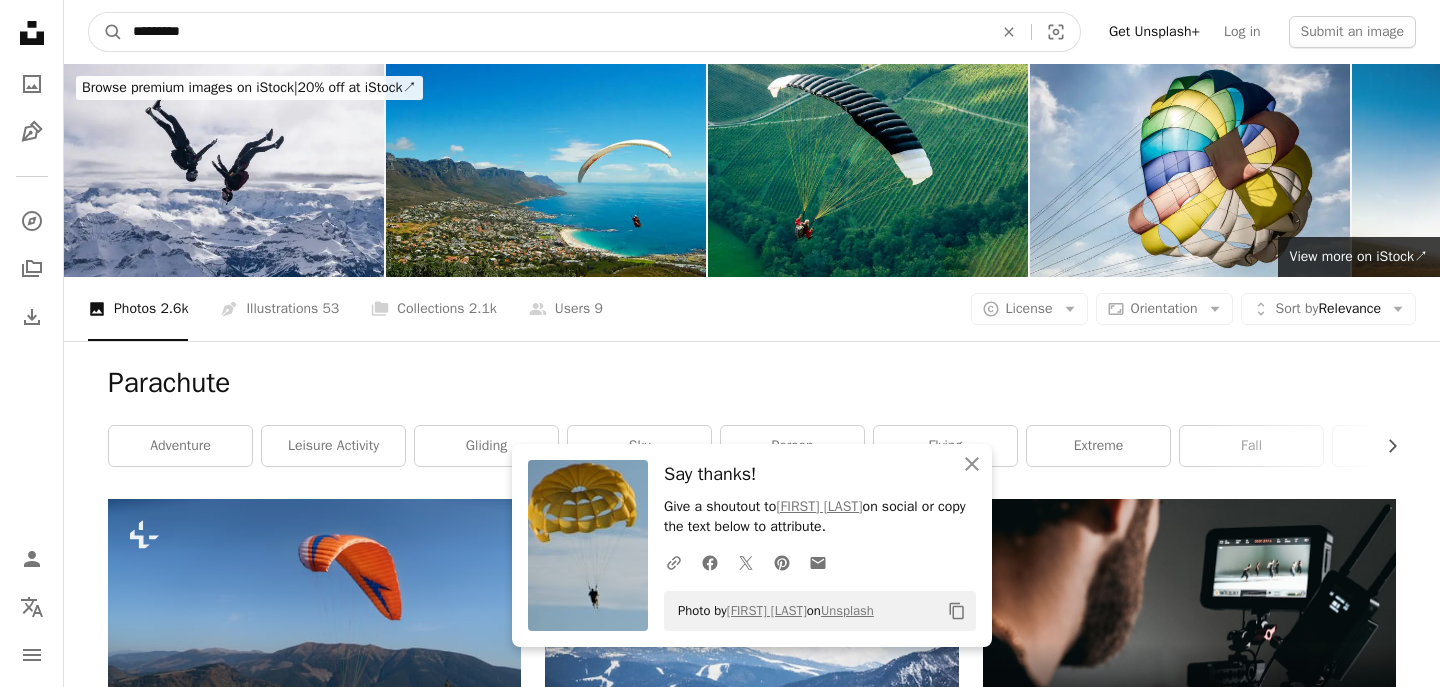 drag, startPoint x: 292, startPoint y: 29, endPoint x: 0, endPoint y: 4, distance: 293.06824 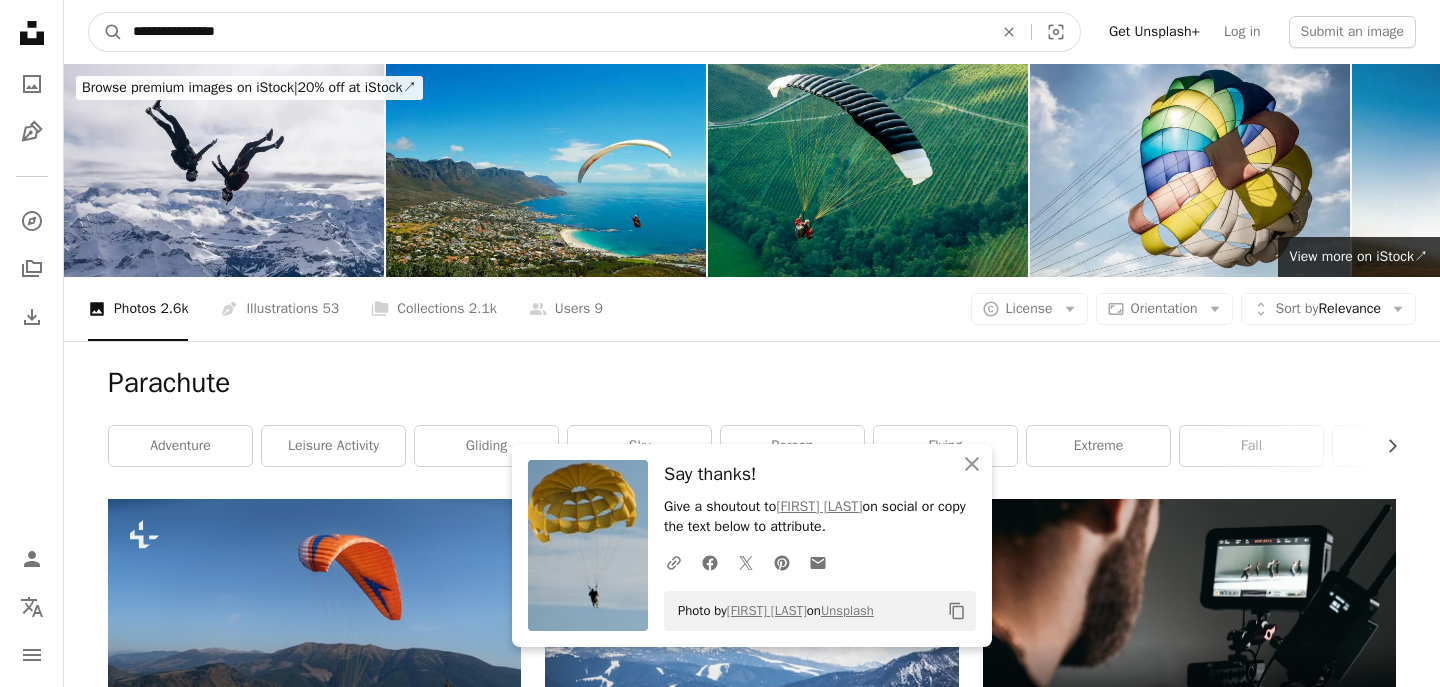 type on "**********" 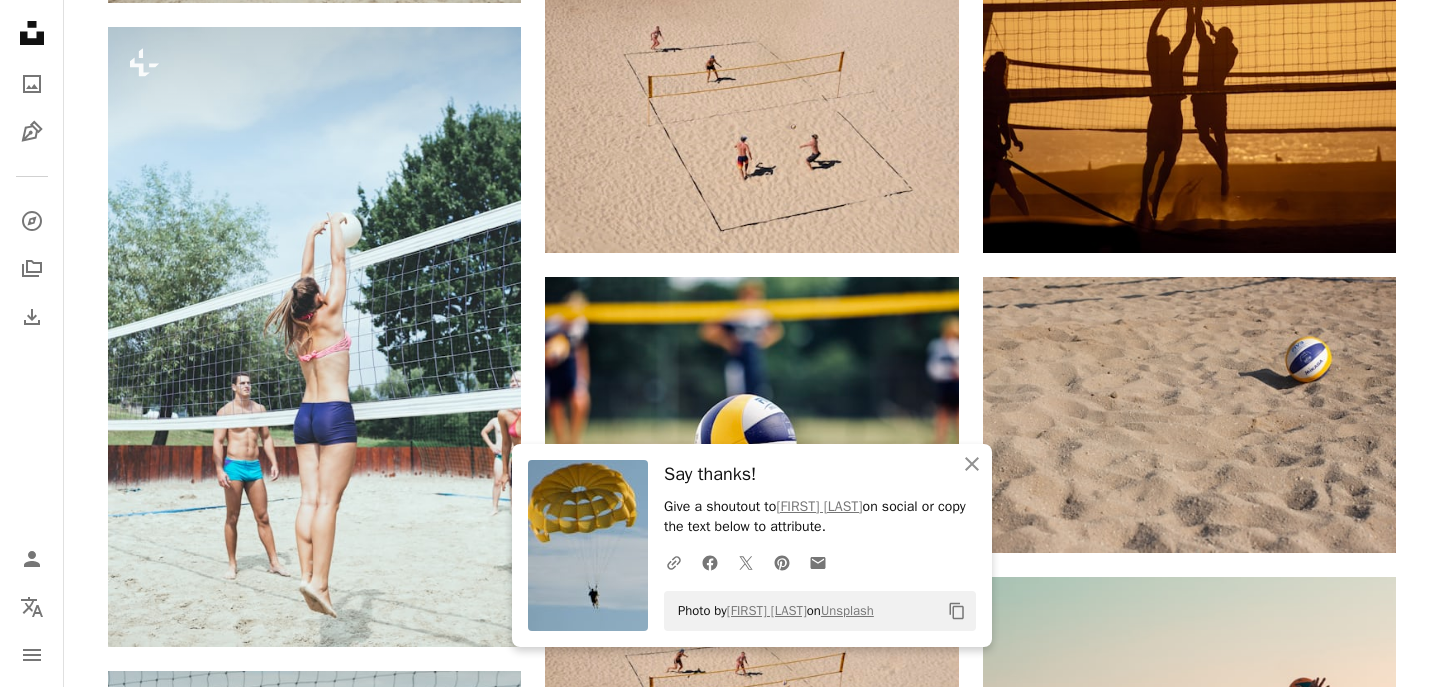 scroll, scrollTop: 1463, scrollLeft: 0, axis: vertical 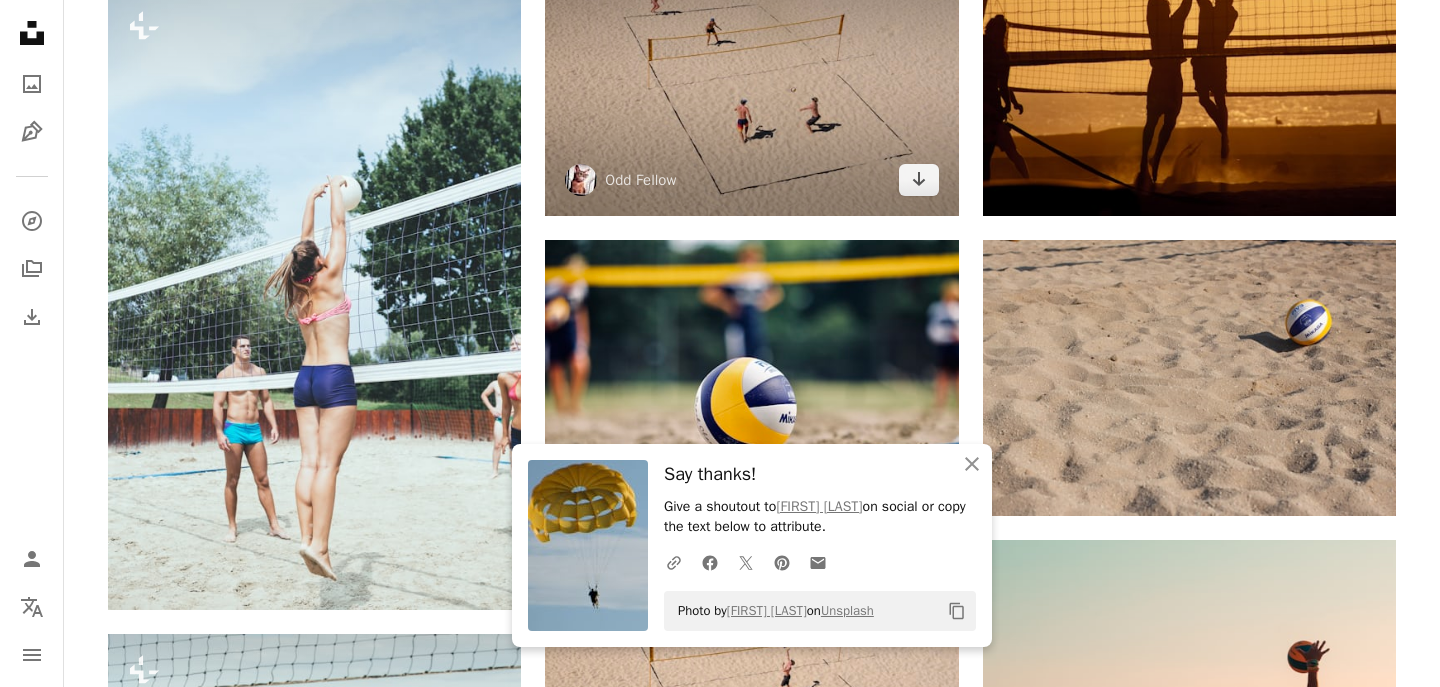 click at bounding box center (751, 79) 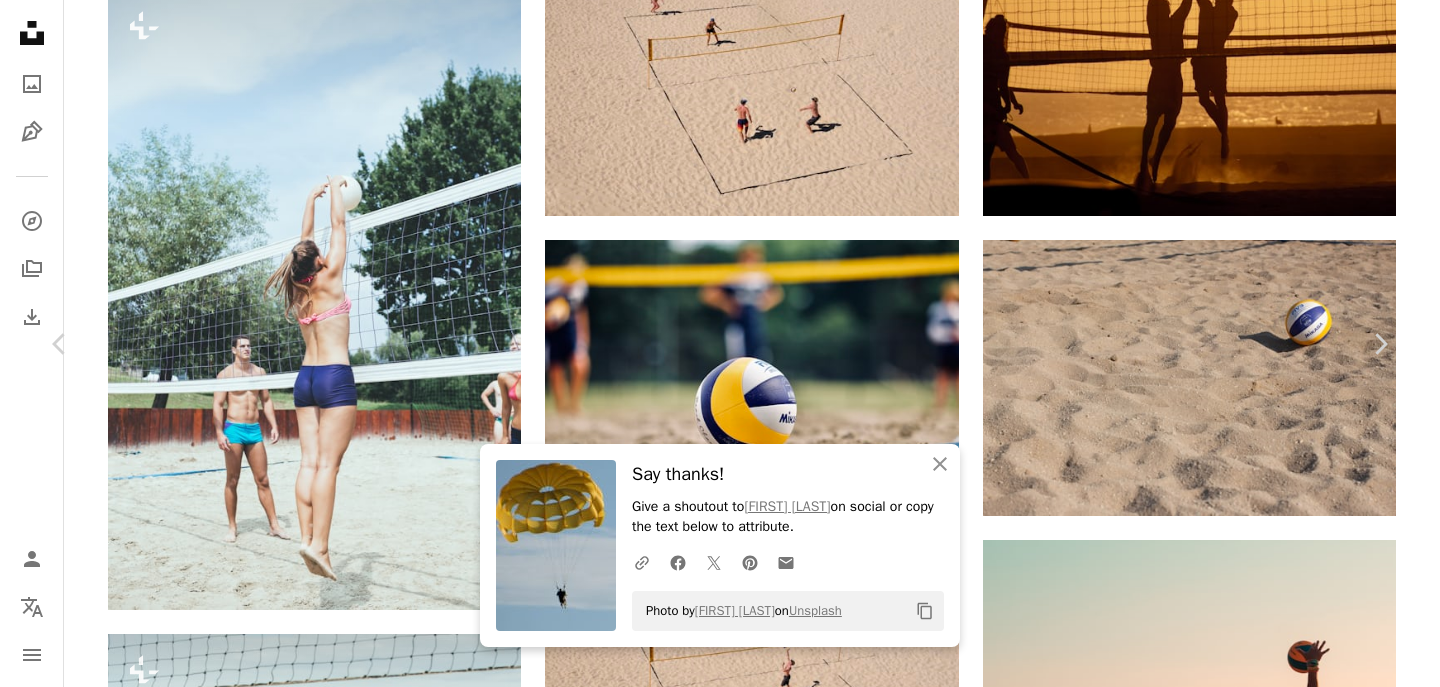 click on "Download free" at bounding box center [1191, 3664] 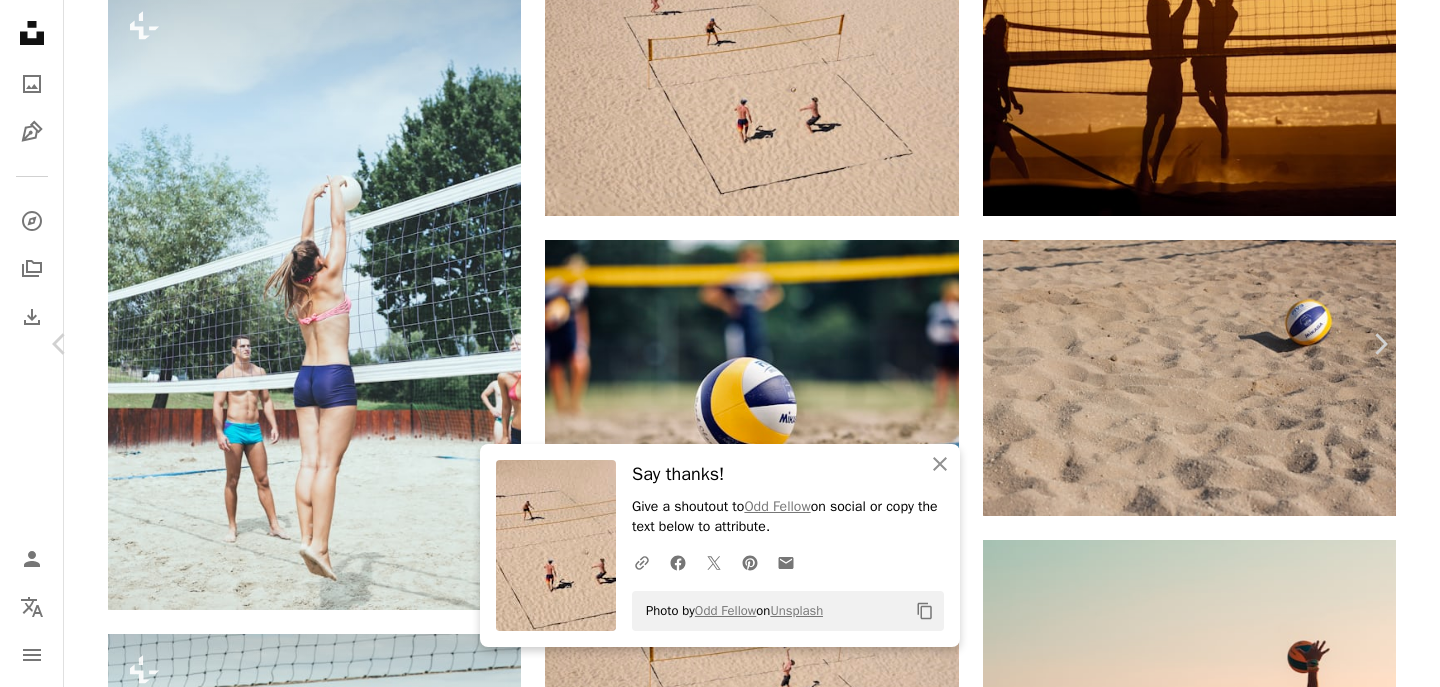 click on "An X shape Chevron left Chevron right An X shape Close Say thanks! Give a shoutout to [FIRST] [LAST] on social or copy the text below to attribute. A URL sharing icon (chains) Facebook icon X (formerly Twitter) icon Pinterest icon An envelope Photo by [FIRST] [LAST] on Unsplash \n       Copy content [USERNAME] [USERNAME] A heart A plus sign Download free Chevron down Zoom in Views 253,051 Downloads 2,719 A forward-right arrow Share Info icon Info More Actions A map marker [COUNTRY] Calendar outlined Published on [DATE] Camera NIKON CORPORATION, NIKON D300 Safety Free to use under the Unsplash License sand beach volleyball human animal people bird team sport clothing [COUNTRY] sports volleyball brown apparel indoors sphere shorts team sport long jump Free images Browse premium related images on iStock | Save 20% with code UNSPLASH20 View more on iStock ↗ Related images A heart A plus sign [FIRST] [LAST] Arrow pointing down Plus sign for Unsplash+ A heart A plus sign [FIRST] [LAST] For Unsplash+" at bounding box center [720, 3960] 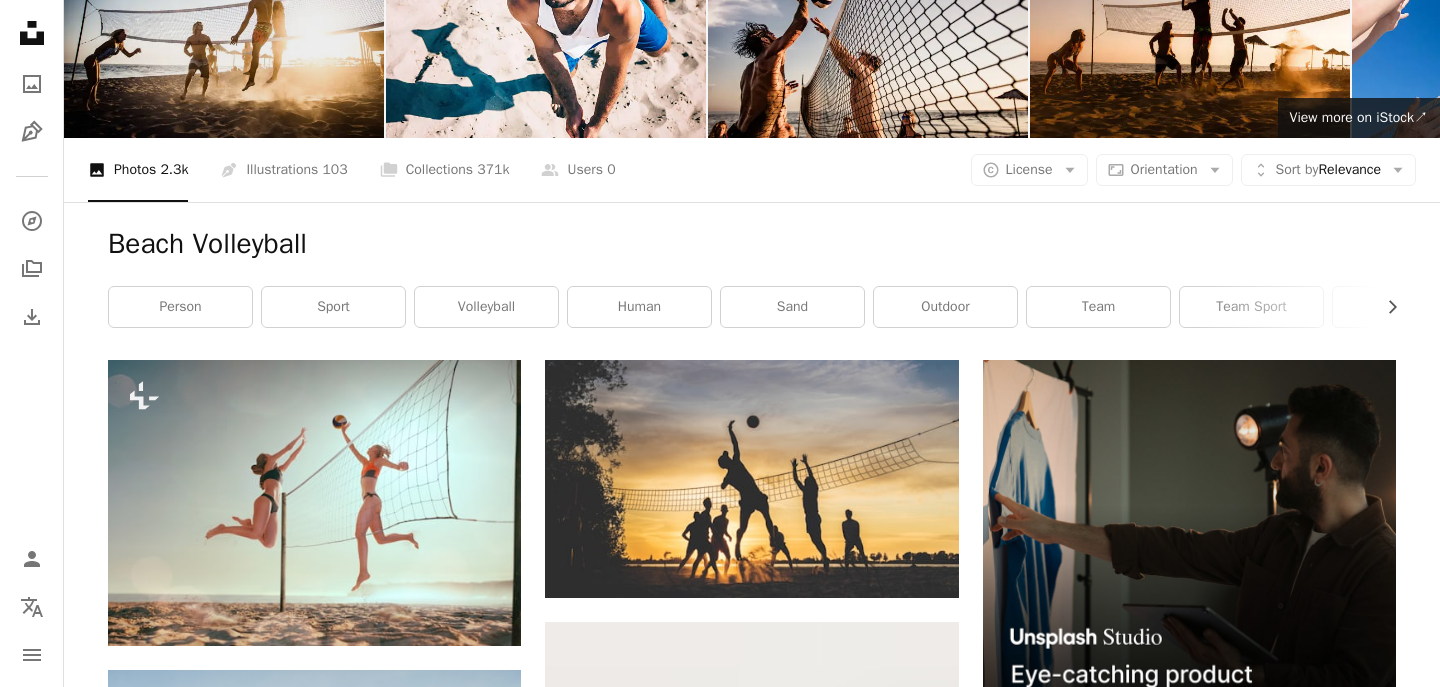 scroll, scrollTop: 0, scrollLeft: 0, axis: both 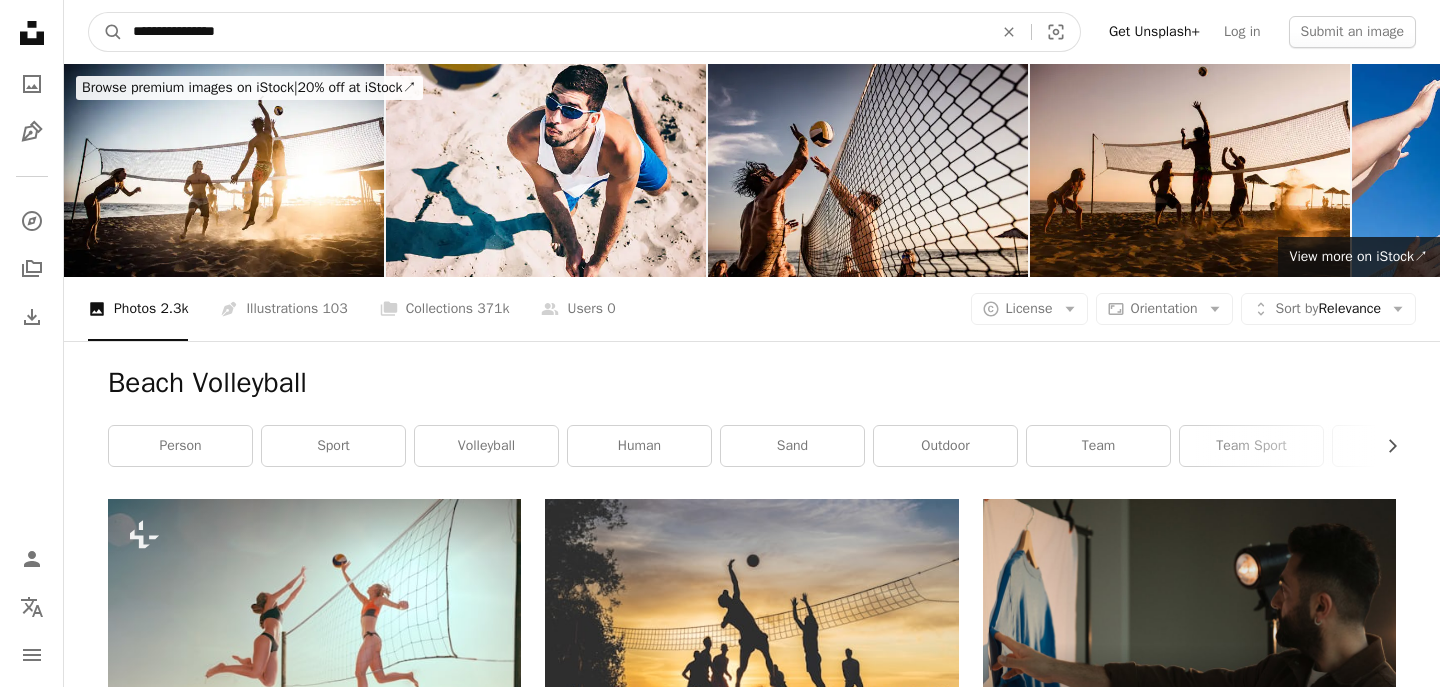 drag, startPoint x: 300, startPoint y: 28, endPoint x: 58, endPoint y: 10, distance: 242.6685 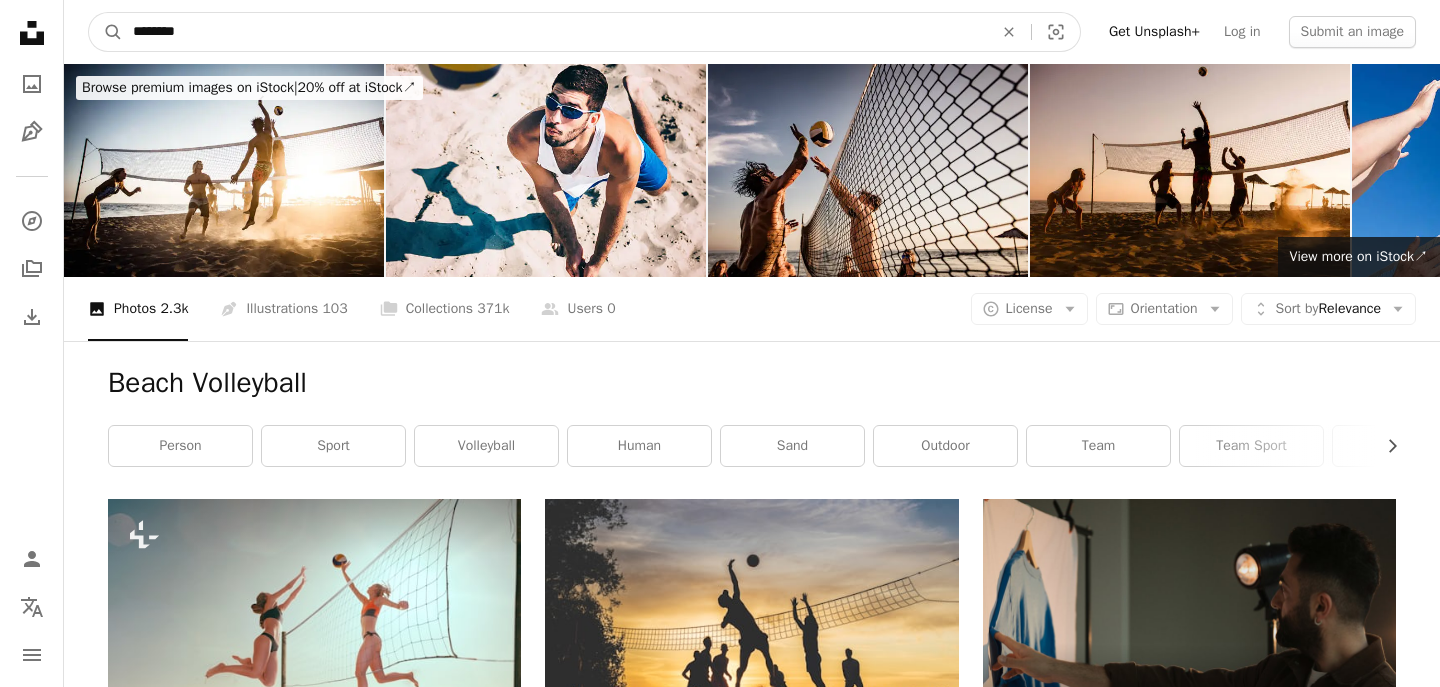 click on "A magnifying glass" at bounding box center (106, 32) 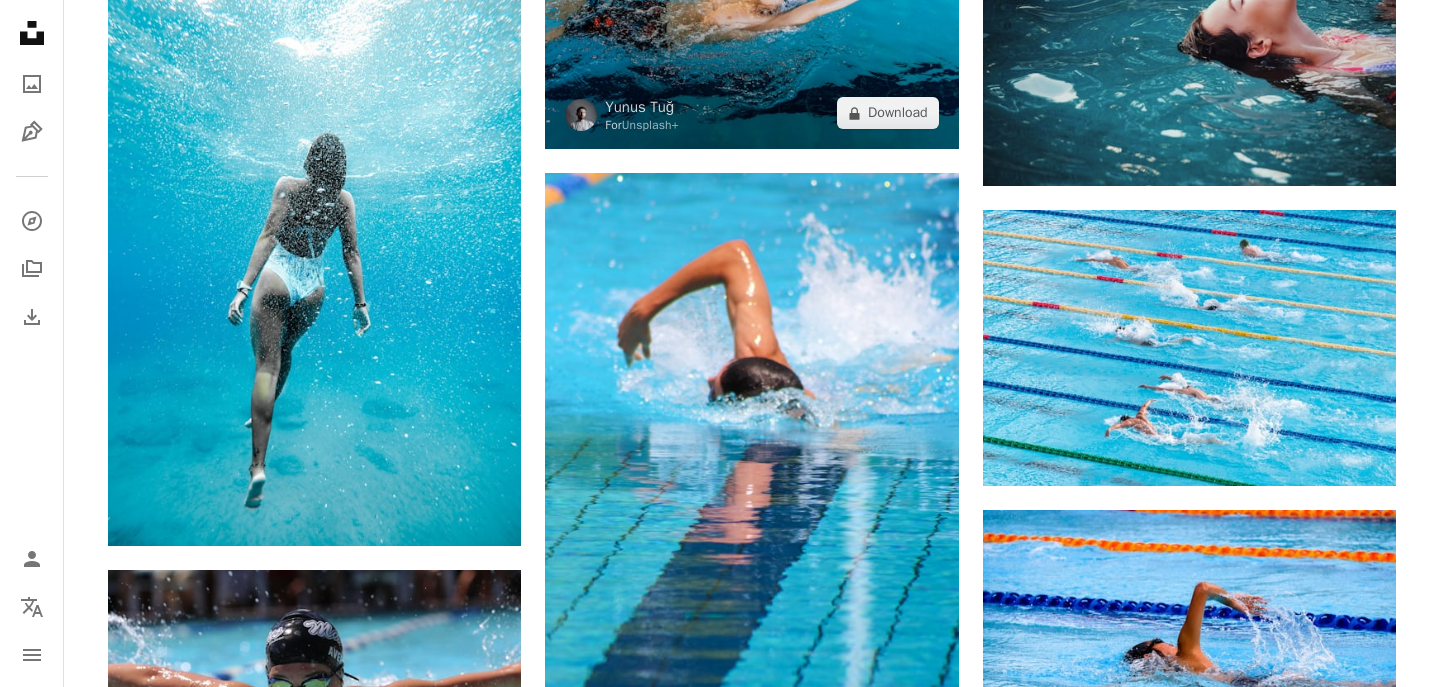 scroll, scrollTop: 1449, scrollLeft: 0, axis: vertical 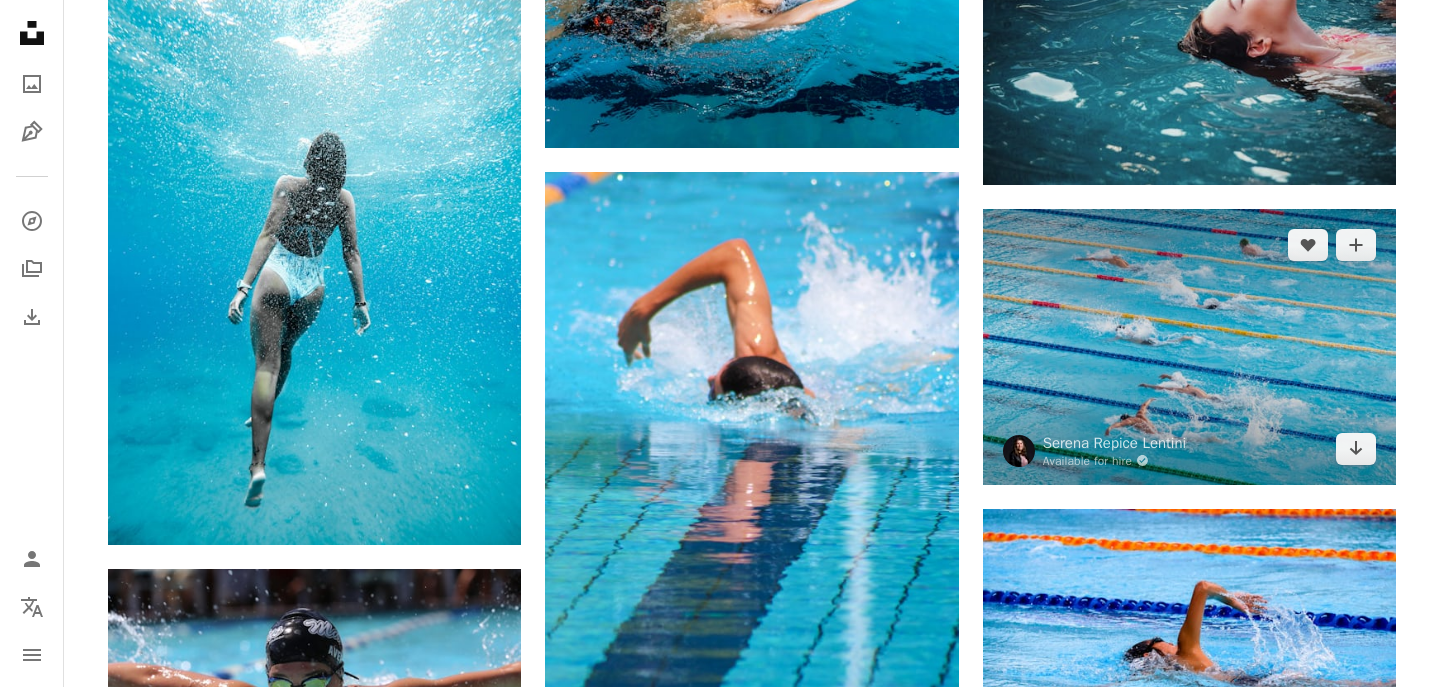 click at bounding box center [1189, 347] 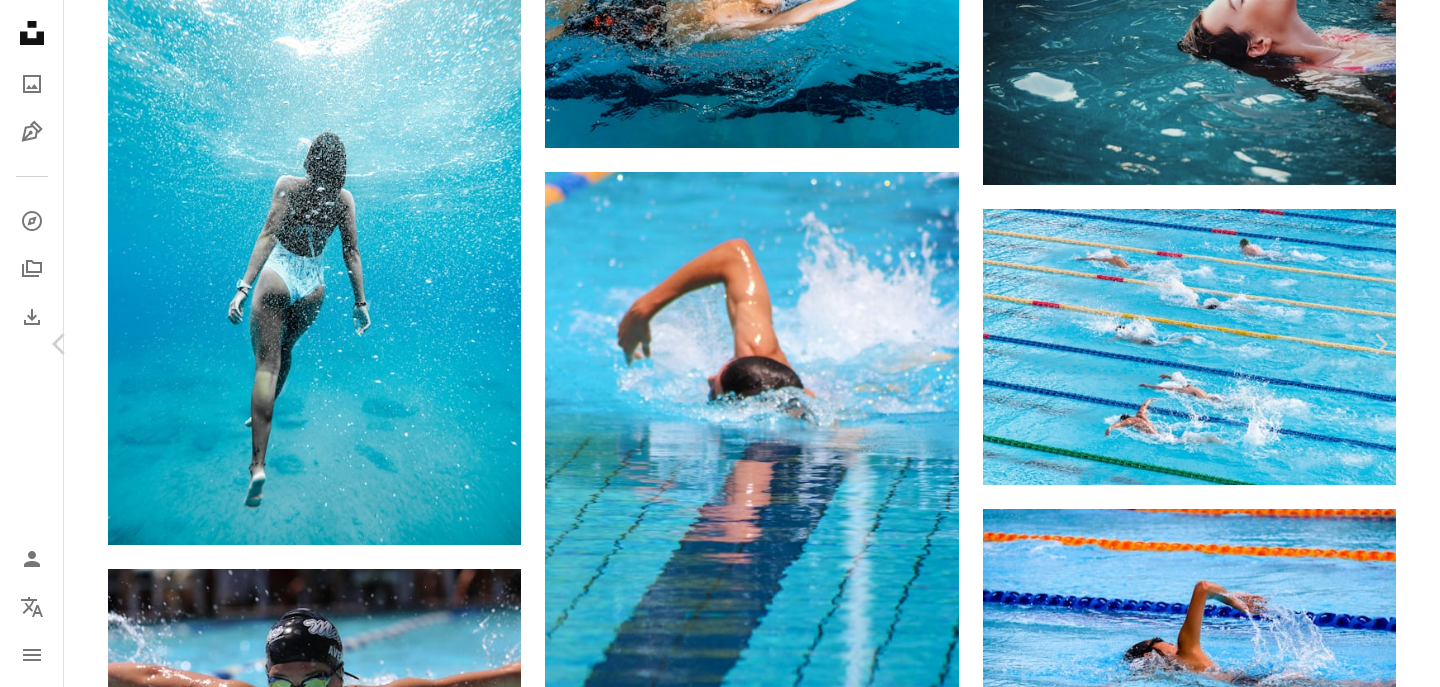 click on "Download free" at bounding box center (1191, 3179) 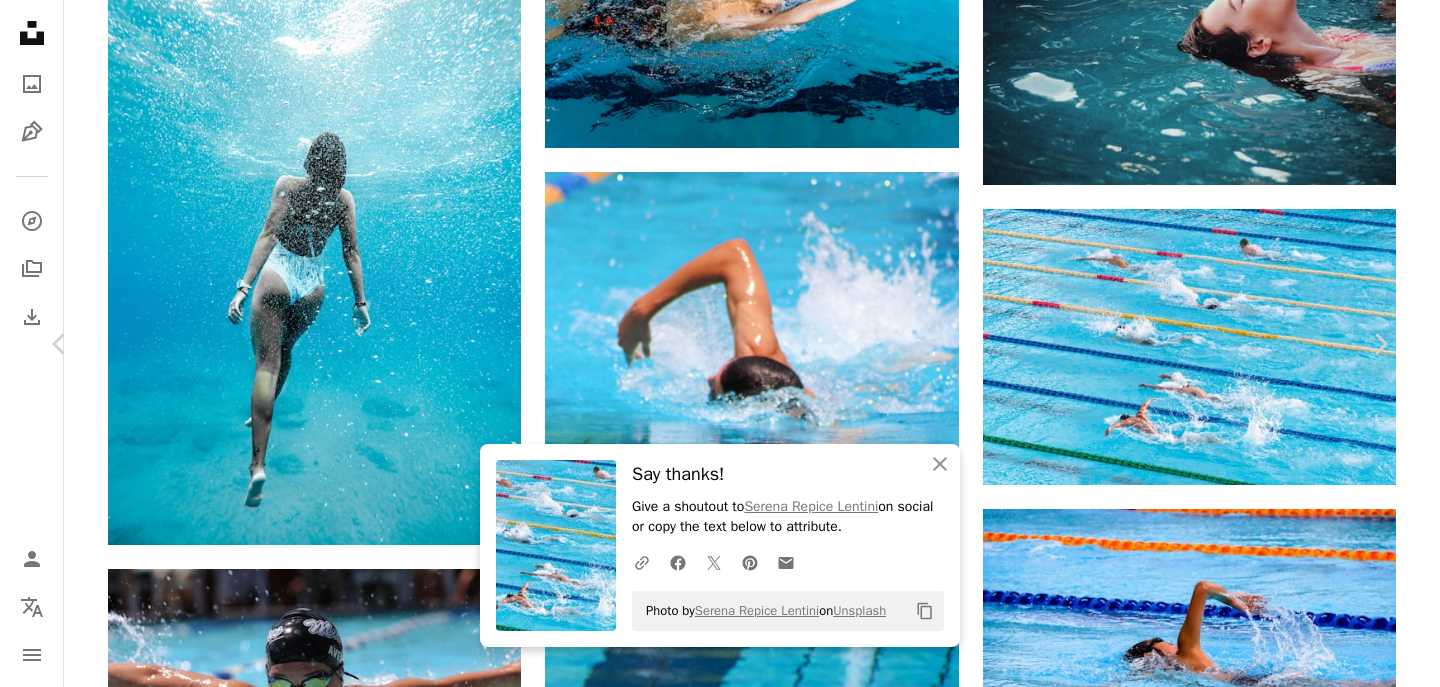 click on "An X shape Chevron left Chevron right An X shape Close Say thanks! Give a shoutout to  [FIRST] [LAST]  on social or copy the text below to attribute. A URL sharing icon (chains) Facebook icon X (formerly Twitter) icon Pinterest icon An envelope Photo by  [FIRST] [LAST]  on  Unsplash
Copy content [FIRST] [LAST] Available for hire A checkmark inside of a circle A heart A plus sign Download free Chevron down Zoom in Views 14,619,068 Downloads 60,178 Featured in Sports ,  Health & Wellness A forward-right arrow Share Info icon Info More Actions Calendar outlined Published on  June 9, 2019 Camera NIKON CORPORATION, NIKON D750 Safety Free to use under the  Unsplash License wellness human sport sports pool swimming HD Wallpapers Browse premium related images on iStock  |  Save 20% with code UNSPLASH20 View more on iStock  ↗ Related images A heart A plus sign [FIRST] [LAST] Available for hire A checkmark inside of a circle Arrow pointing down Plus sign for Unsplash+ A heart For" at bounding box center (720, 3475) 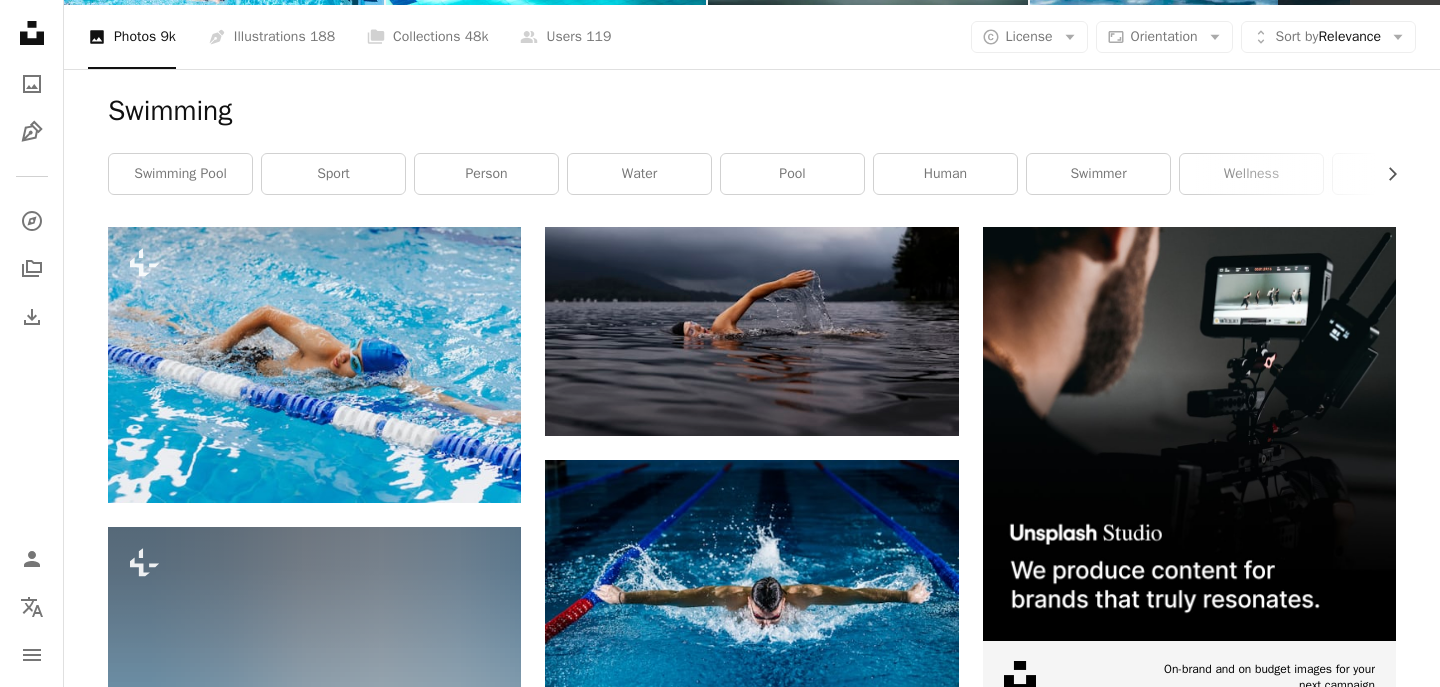 scroll, scrollTop: 0, scrollLeft: 0, axis: both 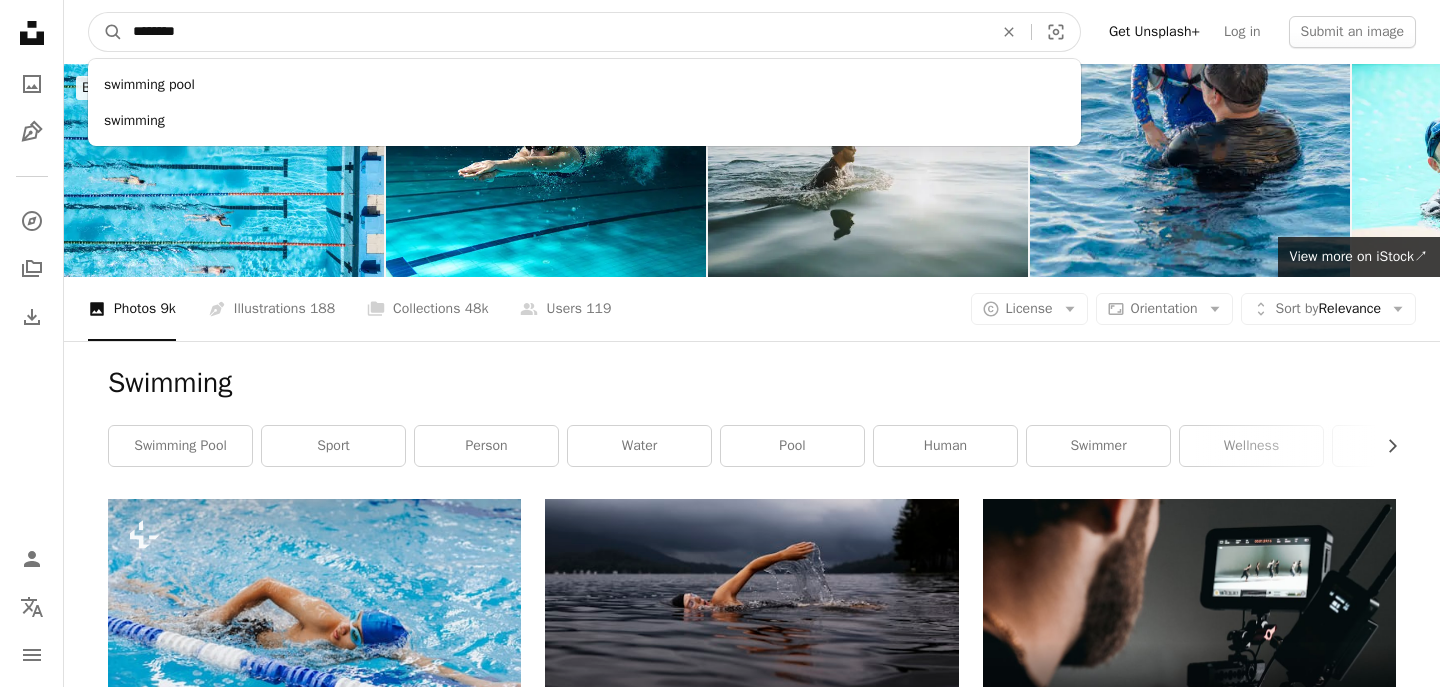 drag, startPoint x: 305, startPoint y: 36, endPoint x: 0, endPoint y: -17, distance: 309.57068 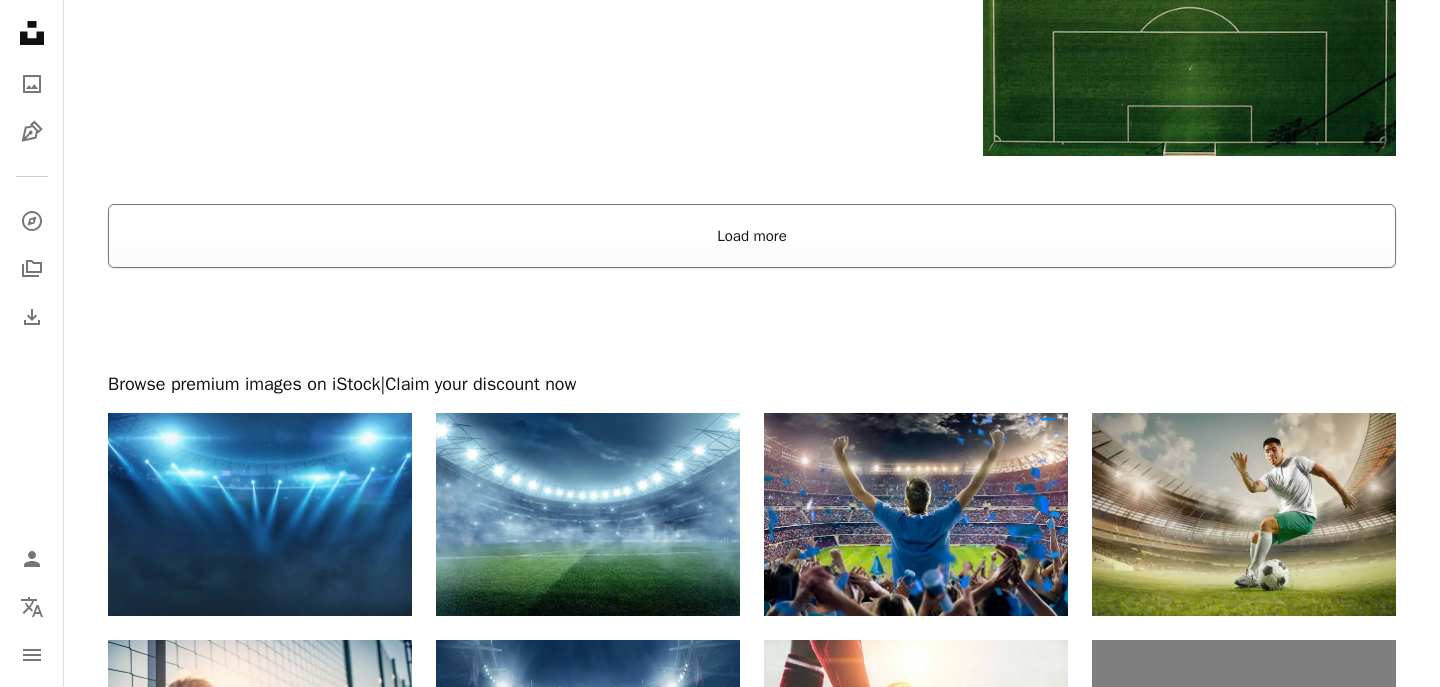 click on "Load more" at bounding box center (752, 236) 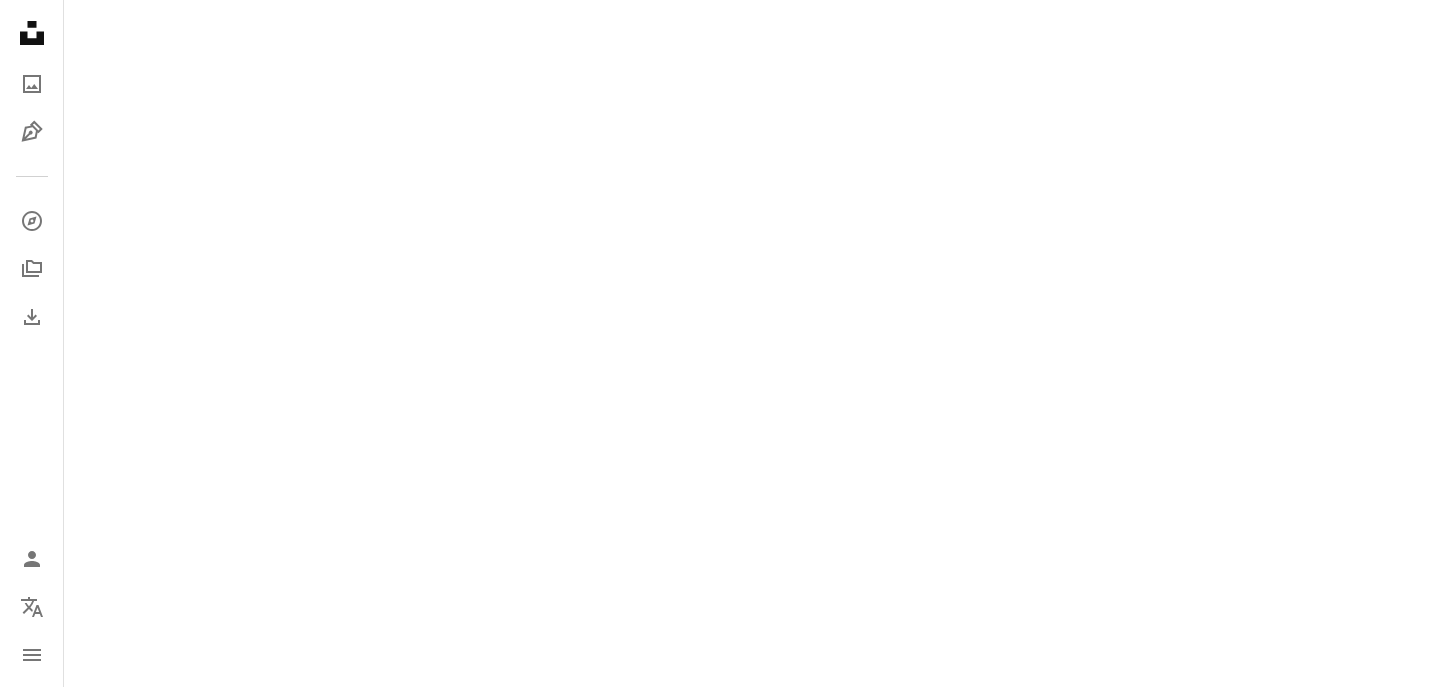scroll, scrollTop: 4955, scrollLeft: 0, axis: vertical 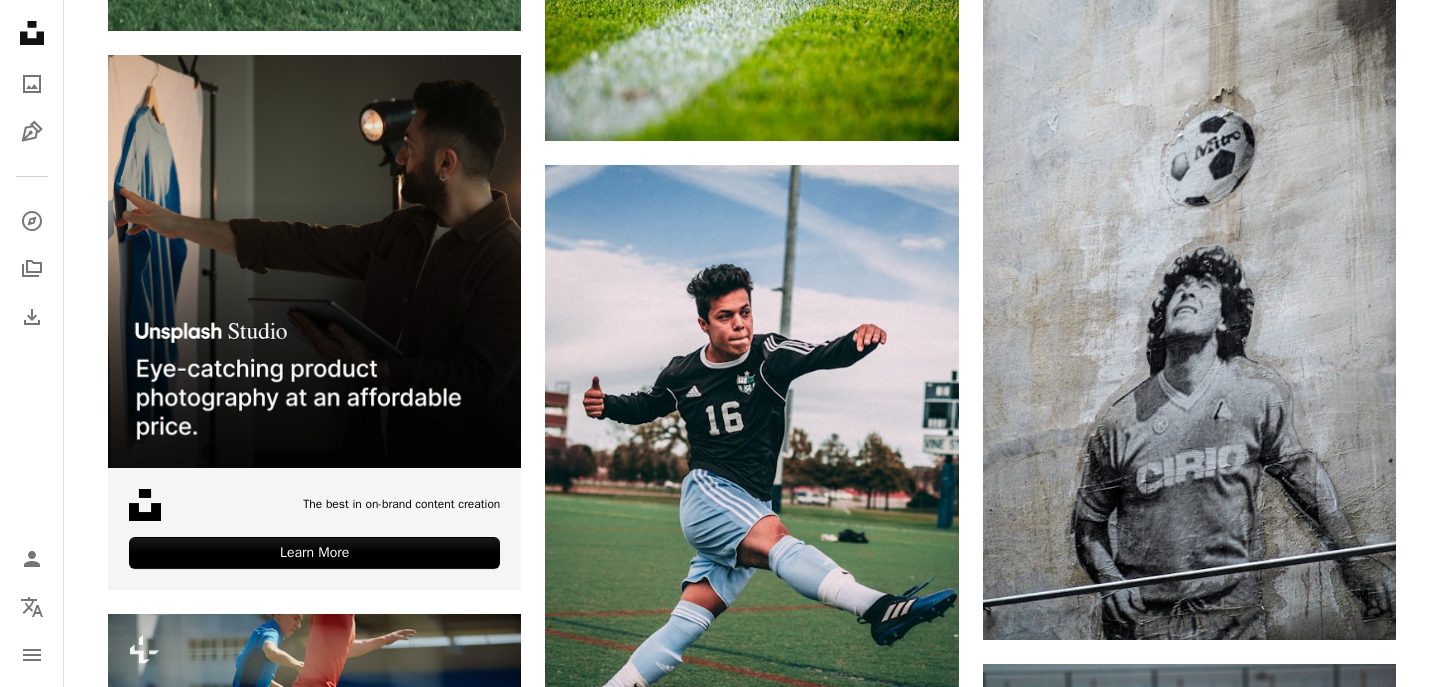 click on "Plus sign for Unsplash+ A heart A plus sign Getty Images For  Unsplash+ A lock Download A heart A plus sign [FIRST] [LAST] Arrow pointing down A heart A plus sign [FIRST] [LAST] Available for hire A checkmark inside of a circle Arrow pointing down A heart A plus sign [FIRST] [LAST] Arrow pointing down Plus sign for Unsplash+ A heart A plus sign [FIRST] [LAST] For  Unsplash+ A lock Download Plus sign for Unsplash+ A heart A plus sign Getty Images For  Unsplash+ A lock Download A heart A plus sign [FIRST] [LAST] Available for hire A checkmark inside of a circle Arrow pointing down A heart A plus sign [FIRST] Arrow pointing down –– ––– –––  –– ––– –  ––– –––  ––––  –   – –– –––  – – ––– –– –– –––– –– The best in on-brand content creation Learn More Plus sign for Unsplash+ A heart" at bounding box center (752, -1317) 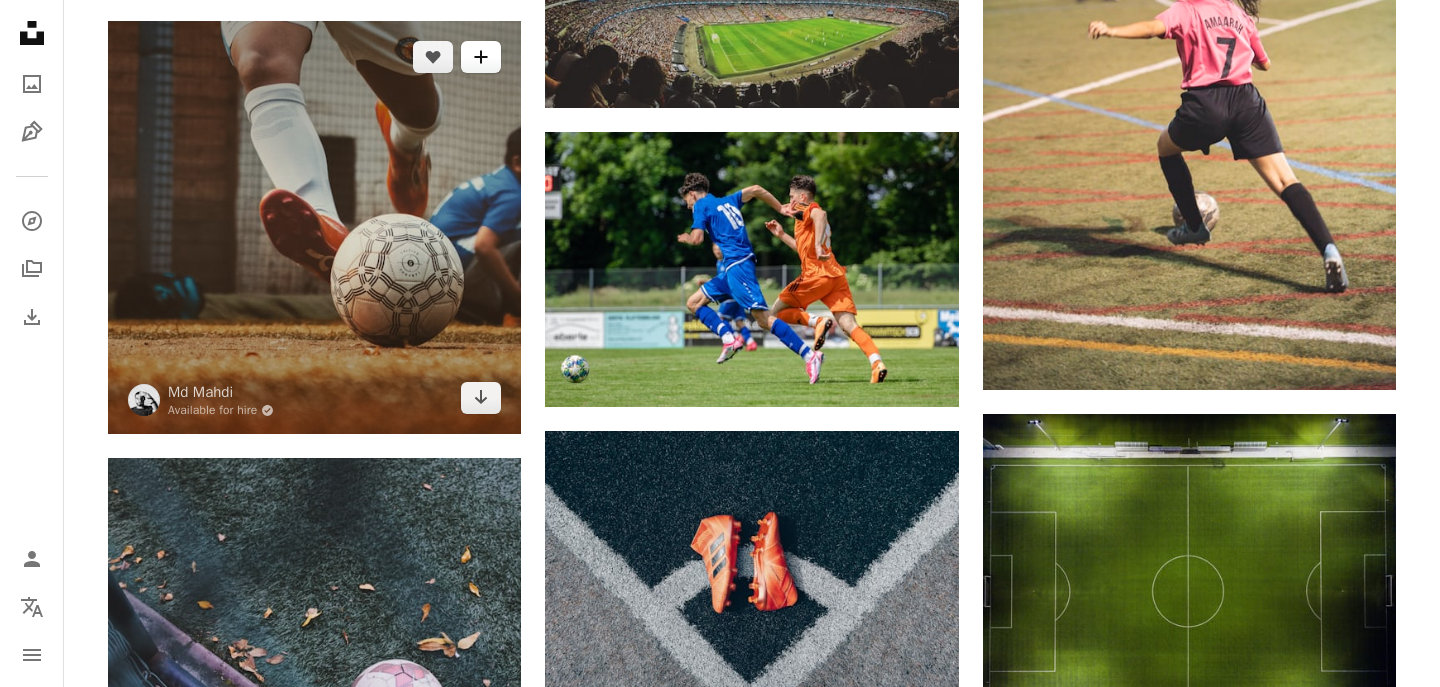 scroll, scrollTop: 6344, scrollLeft: 0, axis: vertical 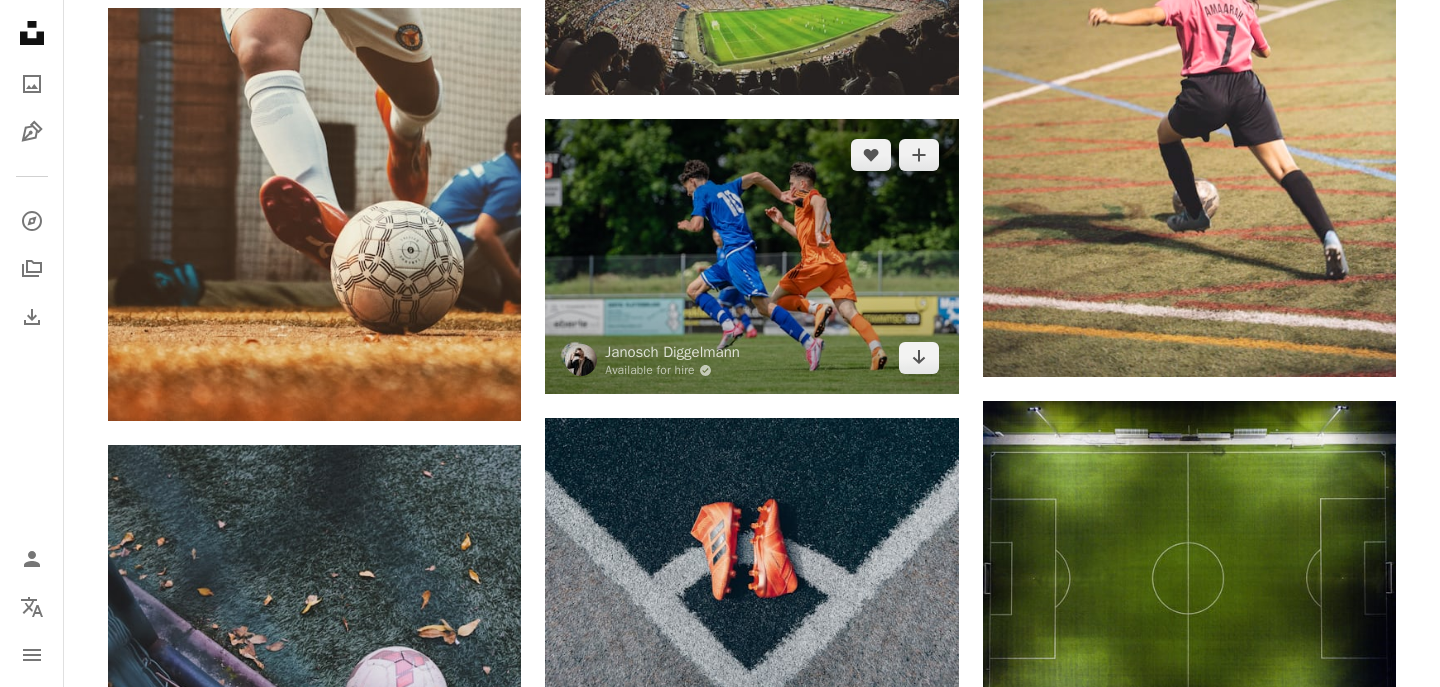 click at bounding box center (751, 256) 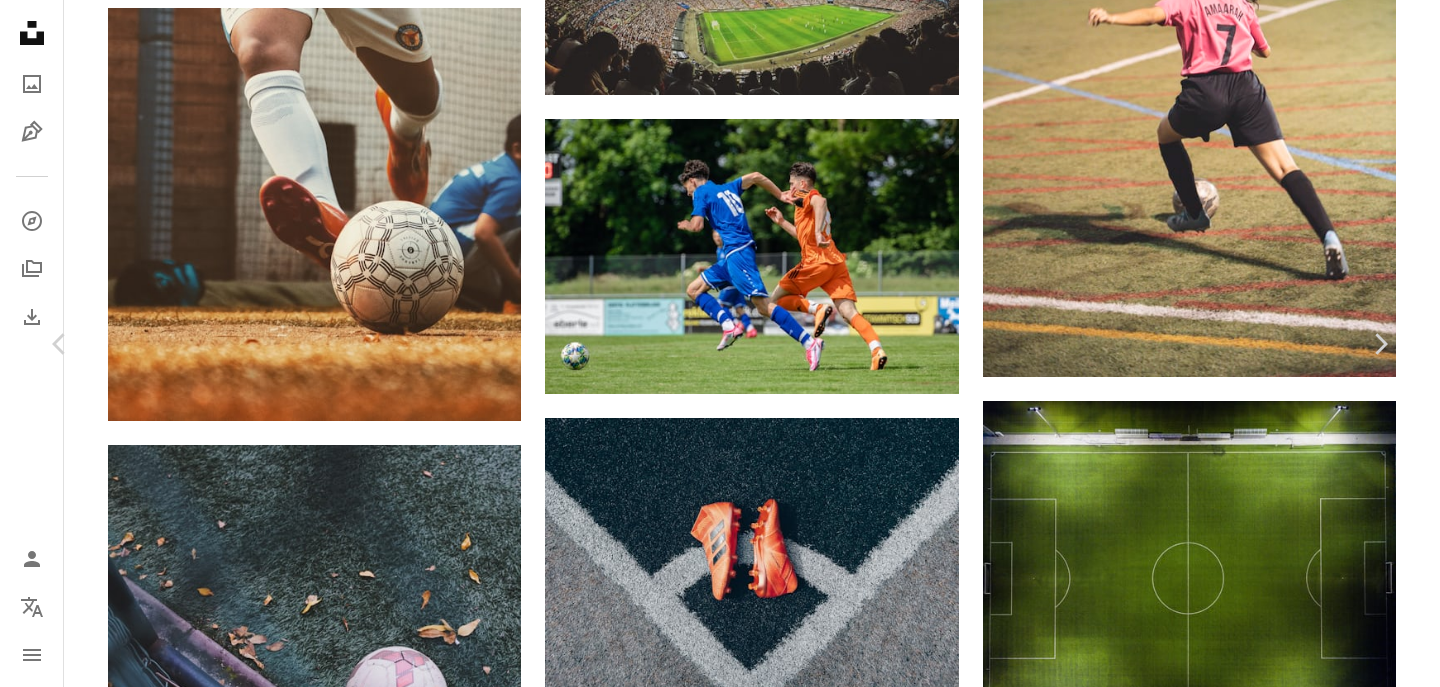 click on "Download free" at bounding box center (1191, 5023) 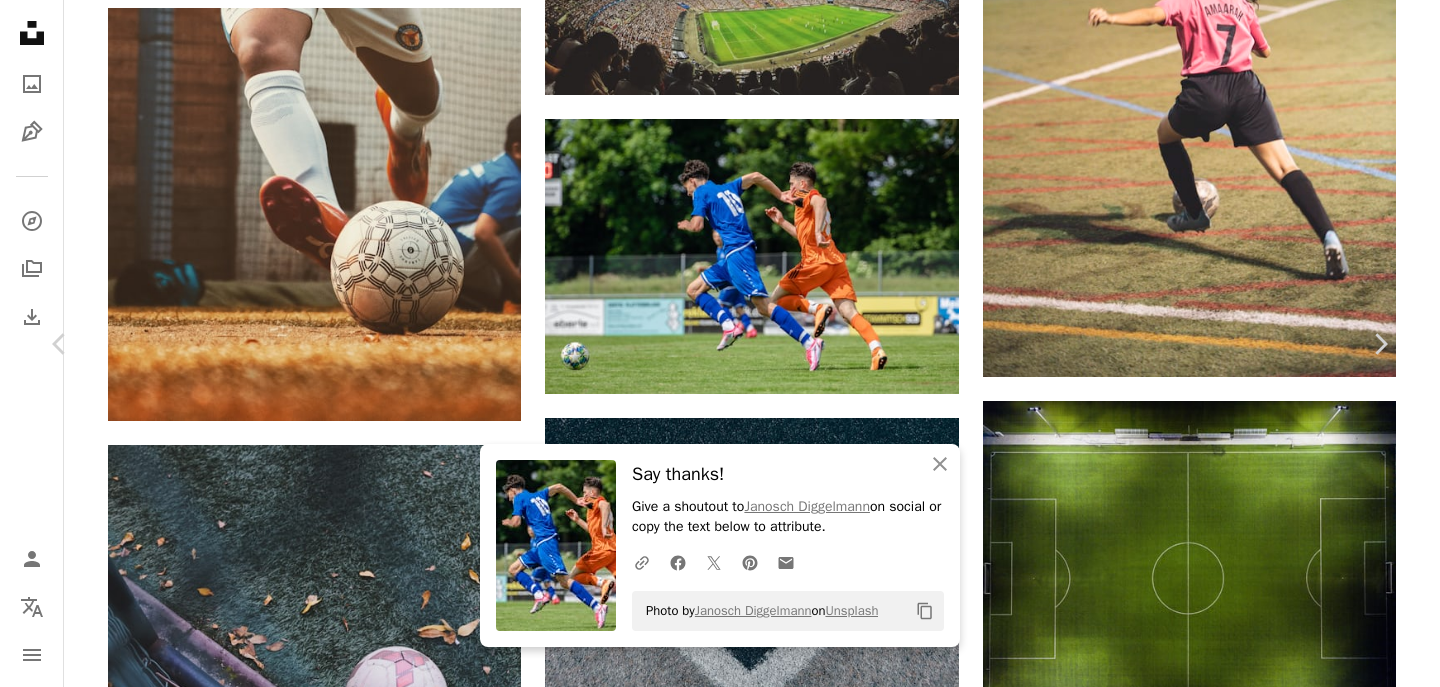 click on "An X shape Chevron left Chevron right An X shape Close Say thanks! Give a shoutout to  [FIRST] [LAST]  on social or copy the text below to attribute. A URL sharing icon (chains) Facebook icon X (formerly Twitter) icon Pinterest icon An envelope Photo by  [FIRST] [LAST]  on  Unsplash
Copy content [FIRST] [LAST] Available for hire A checkmark inside of a circle A heart A plus sign Download free Chevron down Zoom in Views 2,301,495 Downloads 27,310 A forward-right arrow Share Info icon Info More Actions A map marker [CITY], [COUNTRY] Calendar outlined Published on  July 14, 2021 Camera Canon, EOS 5D Mark IV Safety Free to use under the  Unsplash License man football sport grass soccer run ball athlete fight pitch human people team sports soccer ball team sport schweiz Free pictures Browse premium related images on iStock  |  Save 20% with code UNSPLASH20 View more on iStock  ↗ Related images A heart A plus sign [FIRST] [LAST] Available for hire A checkmark inside of a circle A heart For" at bounding box center (720, 5319) 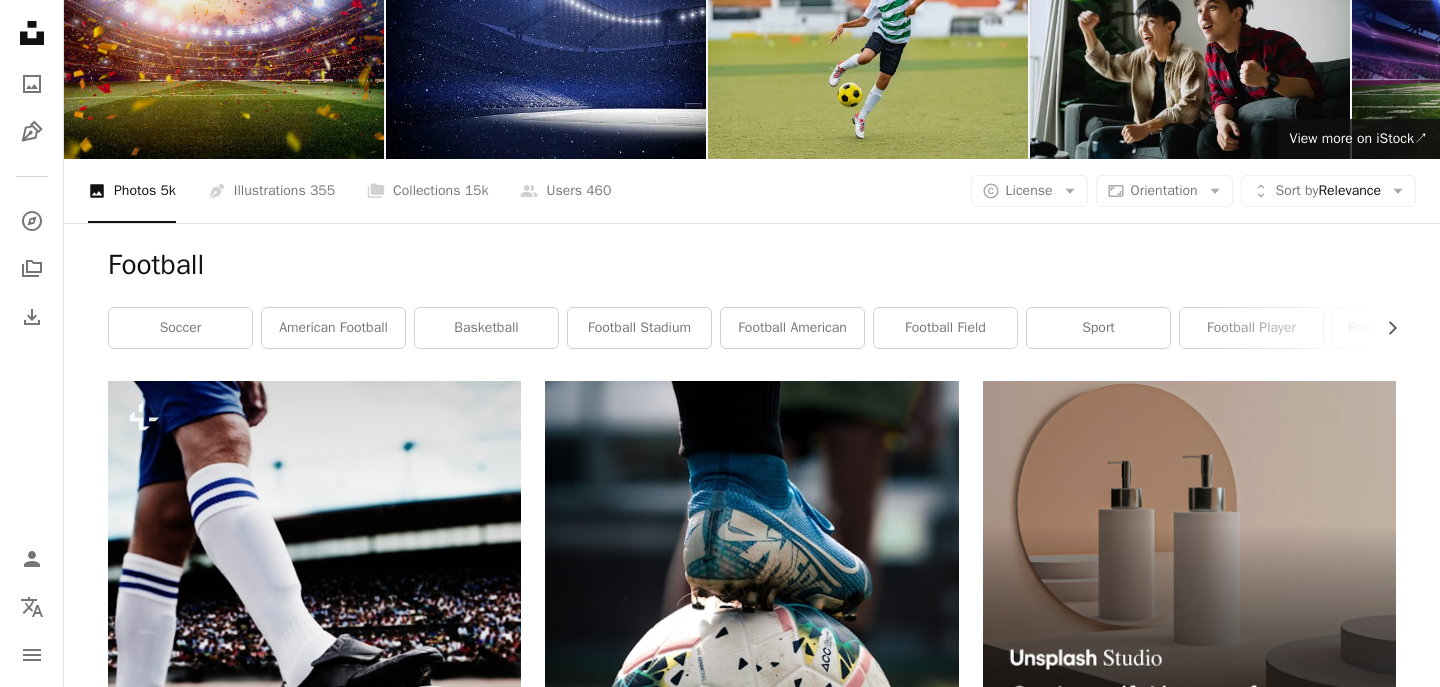 scroll, scrollTop: 0, scrollLeft: 0, axis: both 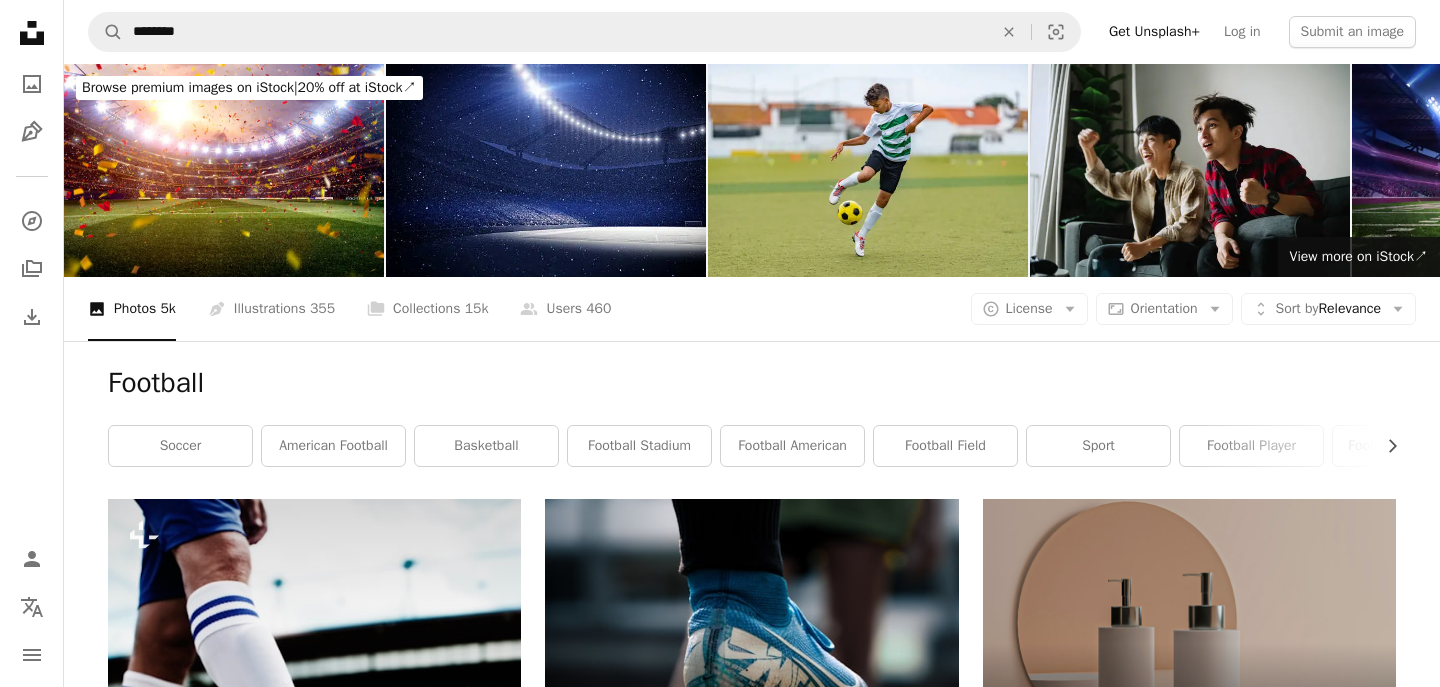 click on "Browse premium images on iStock  |" at bounding box center [190, 87] 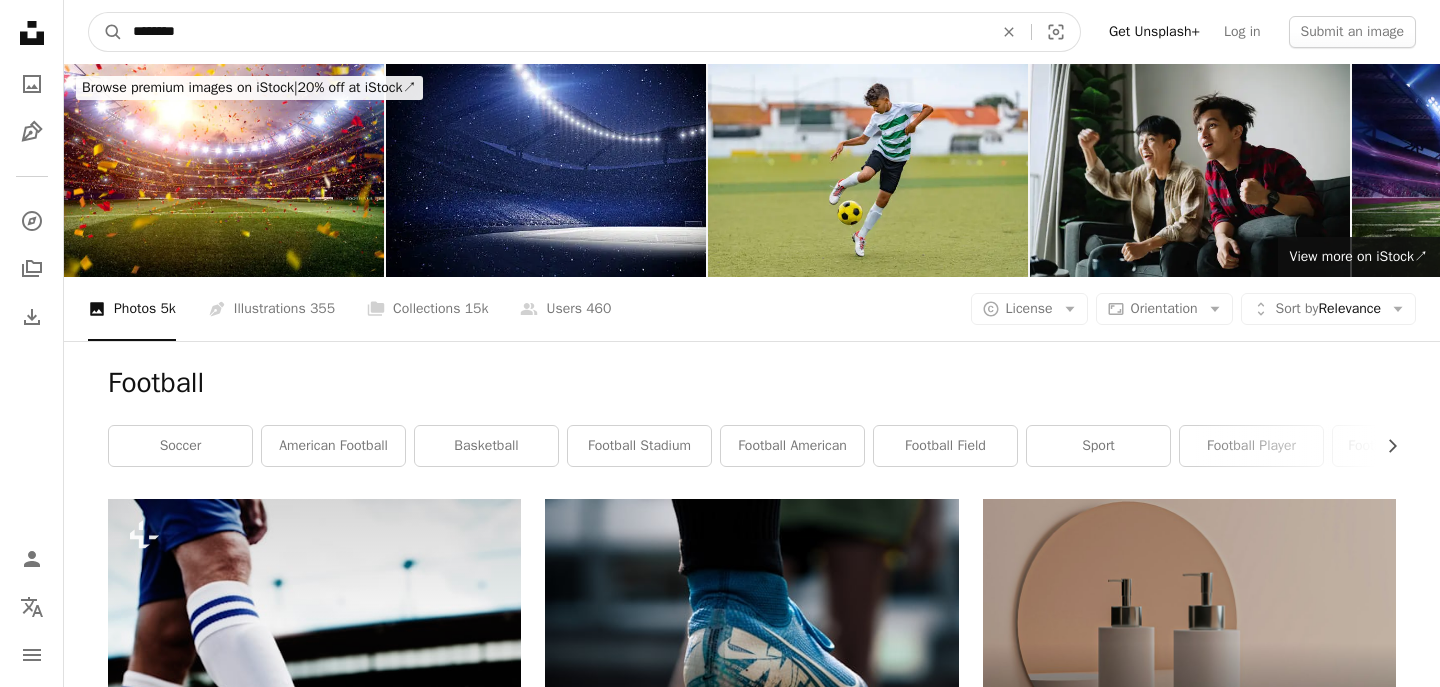 drag, startPoint x: 200, startPoint y: 28, endPoint x: 64, endPoint y: 19, distance: 136.29747 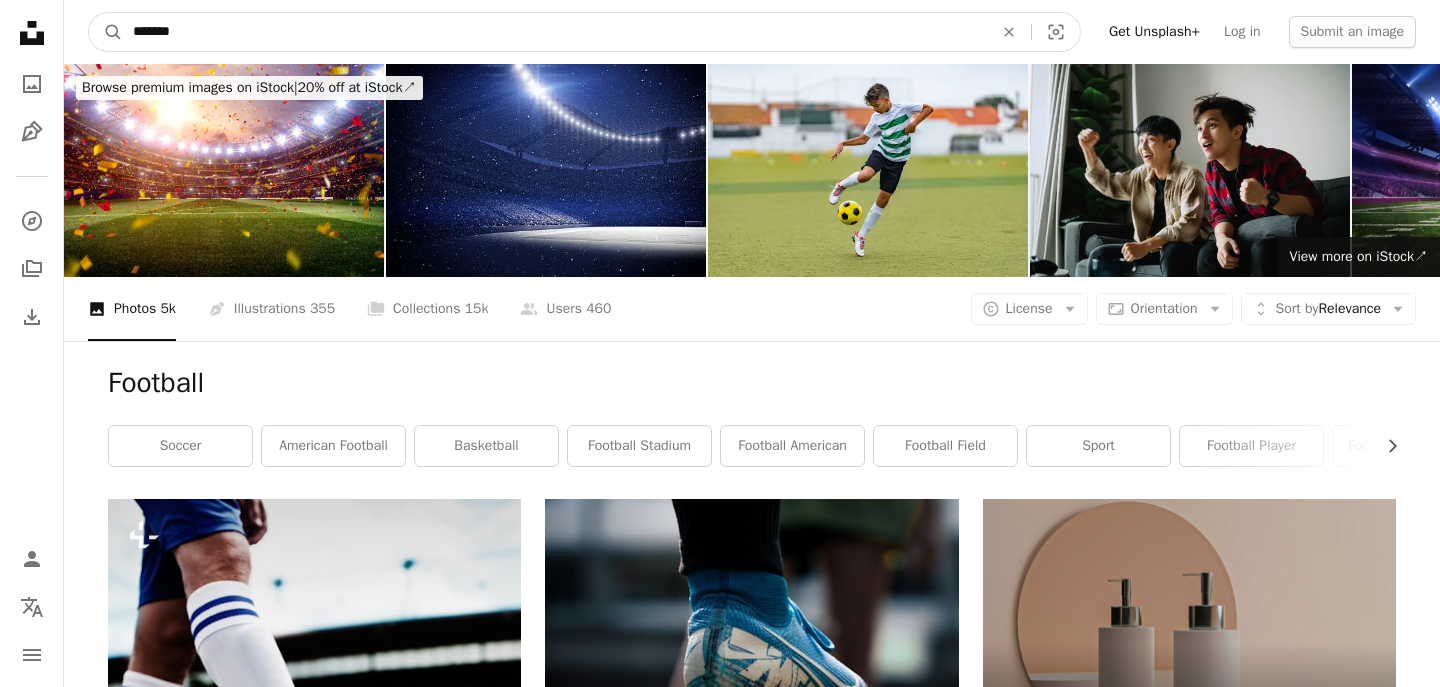 type on "*******" 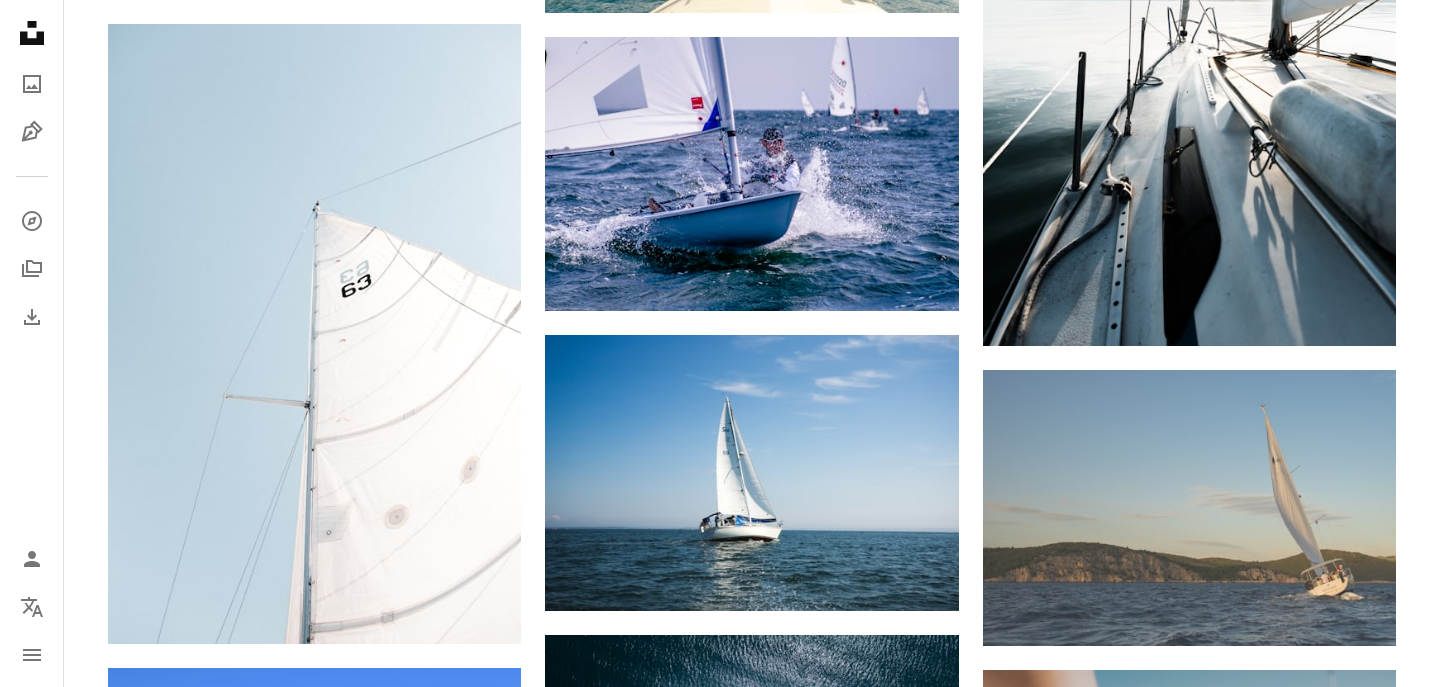 scroll, scrollTop: 2567, scrollLeft: 0, axis: vertical 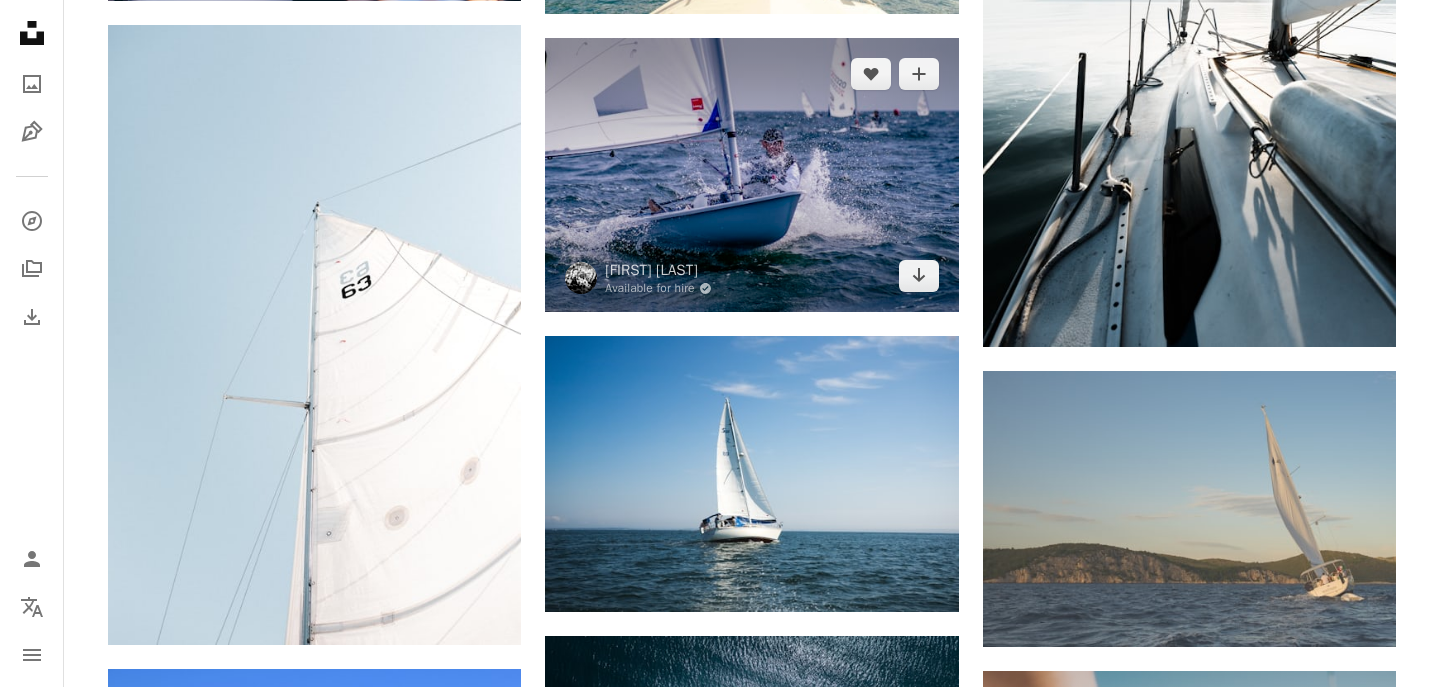 click at bounding box center [751, 175] 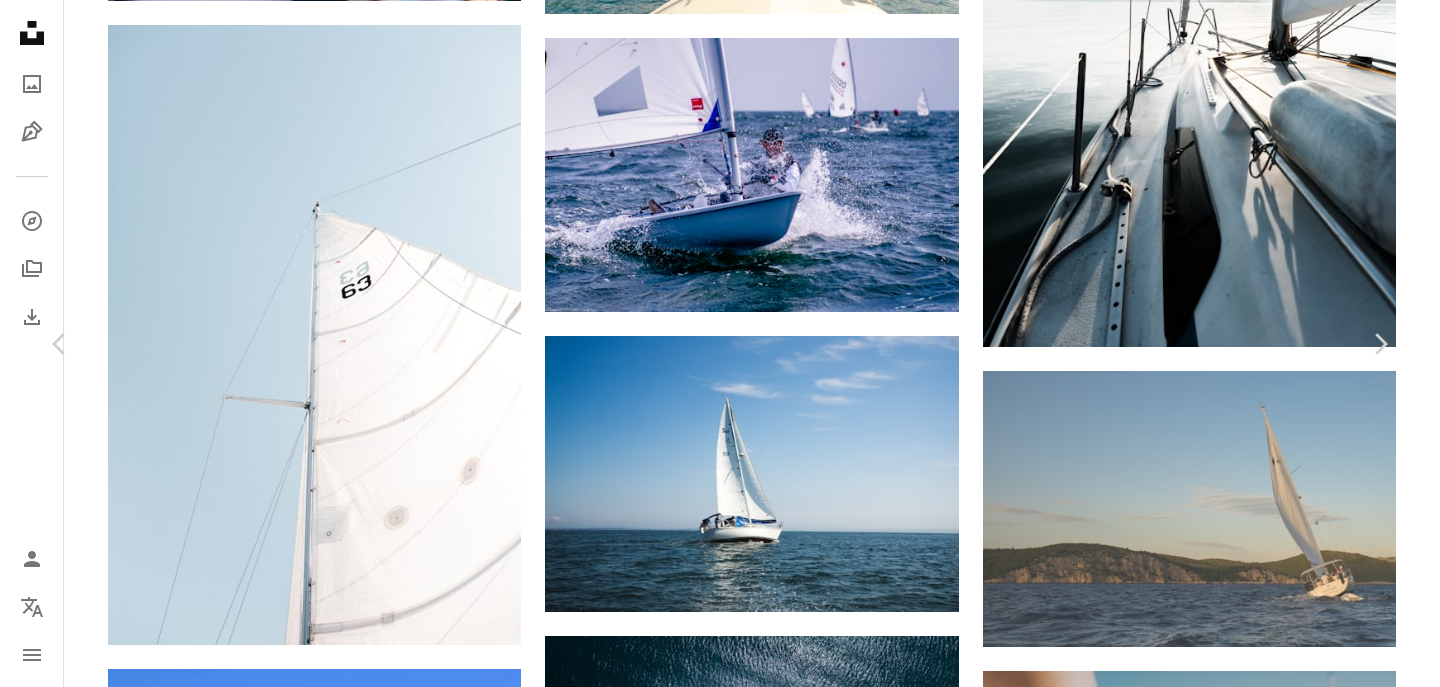 scroll, scrollTop: 1905, scrollLeft: 0, axis: vertical 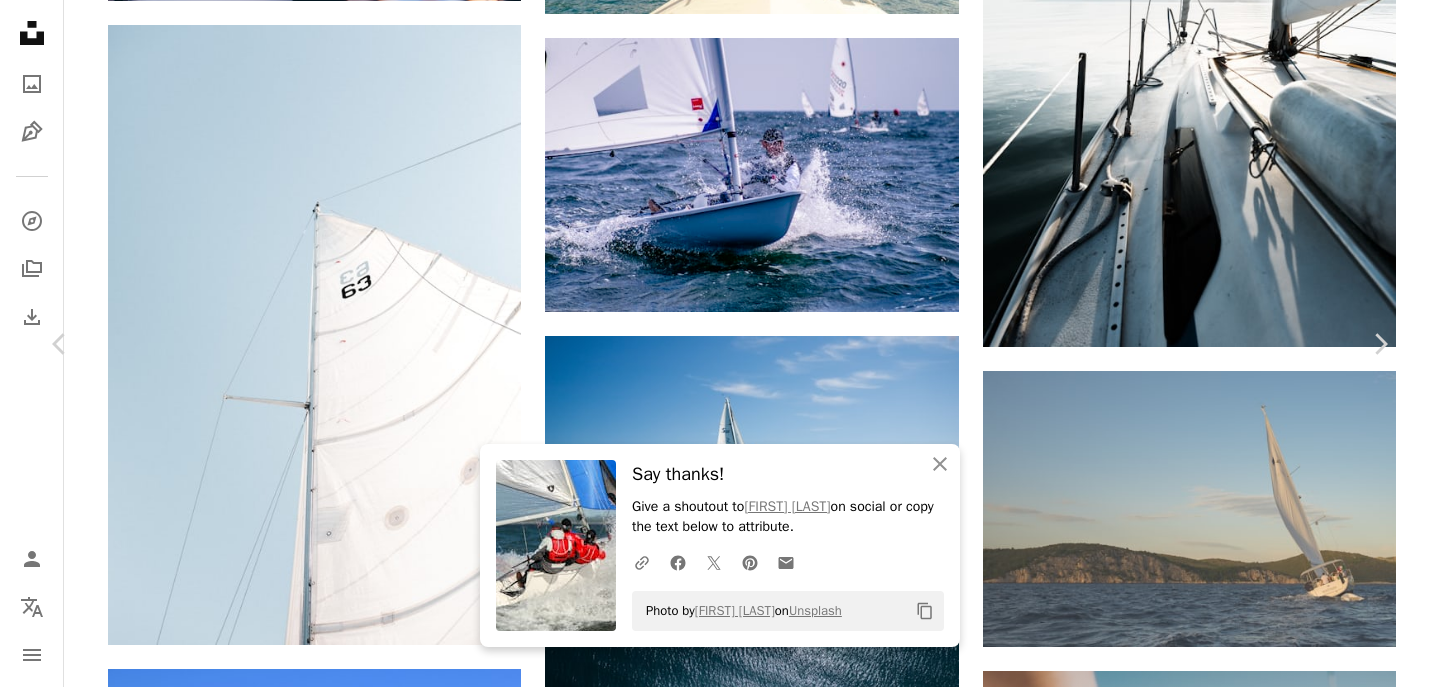 click on "An X shape Chevron left Chevron right An X shape Close Say thanks! Give a shoutout to  [FIRST] [LAST]  on social or copy the text below to attribute. A URL sharing icon (chains) Facebook icon X (formerly Twitter) icon Pinterest icon An envelope Photo by  [FIRST] [LAST]  on  Unsplash
Copy content [FIRST] [LAST] [FIRST] [LAST] A heart A plus sign Download free Chevron down Zoom in Views 29,036 Downloads 392 A forward-right arrow Share Info icon Info More Actions Sailing in heavy wind and sea outside [CITY], [COUNTRY] A map marker [CITY], [COUNTRY] Calendar outlined Published on  November 12, 2021 Camera Canon, EOS 5D Mark III Safety Free to use under the  Unsplash License summer boat sweden sailing sailboat human clothing vehicle transportation apparel vessel vest watercraft sverige lifejacket [CITY] HD Wallpapers Browse premium related images on iStock  |  Save 20% with code UNSPLASH20 View more on iStock  ↗ Related images A heart A plus sign [FIRST] [LAST] Available for hire A heart For  For" at bounding box center (720, 5599) 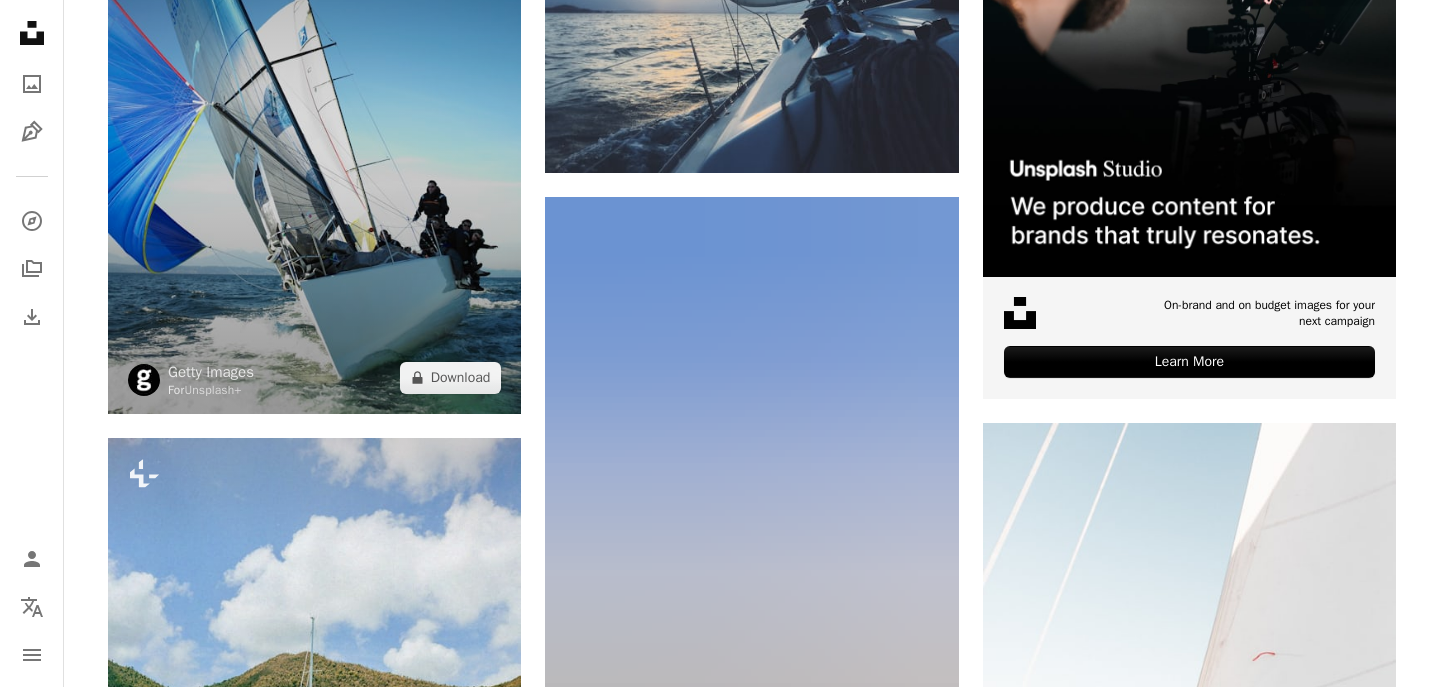 scroll, scrollTop: 0, scrollLeft: 0, axis: both 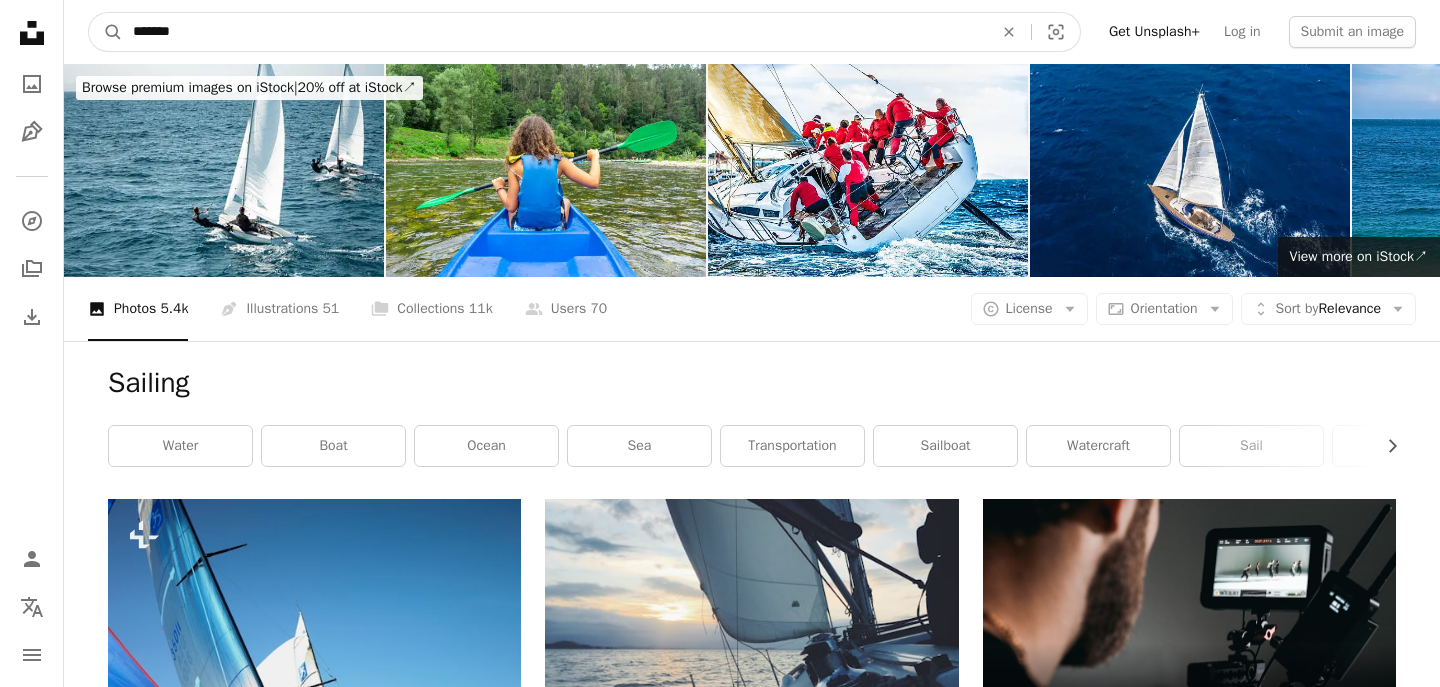 drag, startPoint x: 204, startPoint y: 38, endPoint x: 41, endPoint y: 20, distance: 163.99086 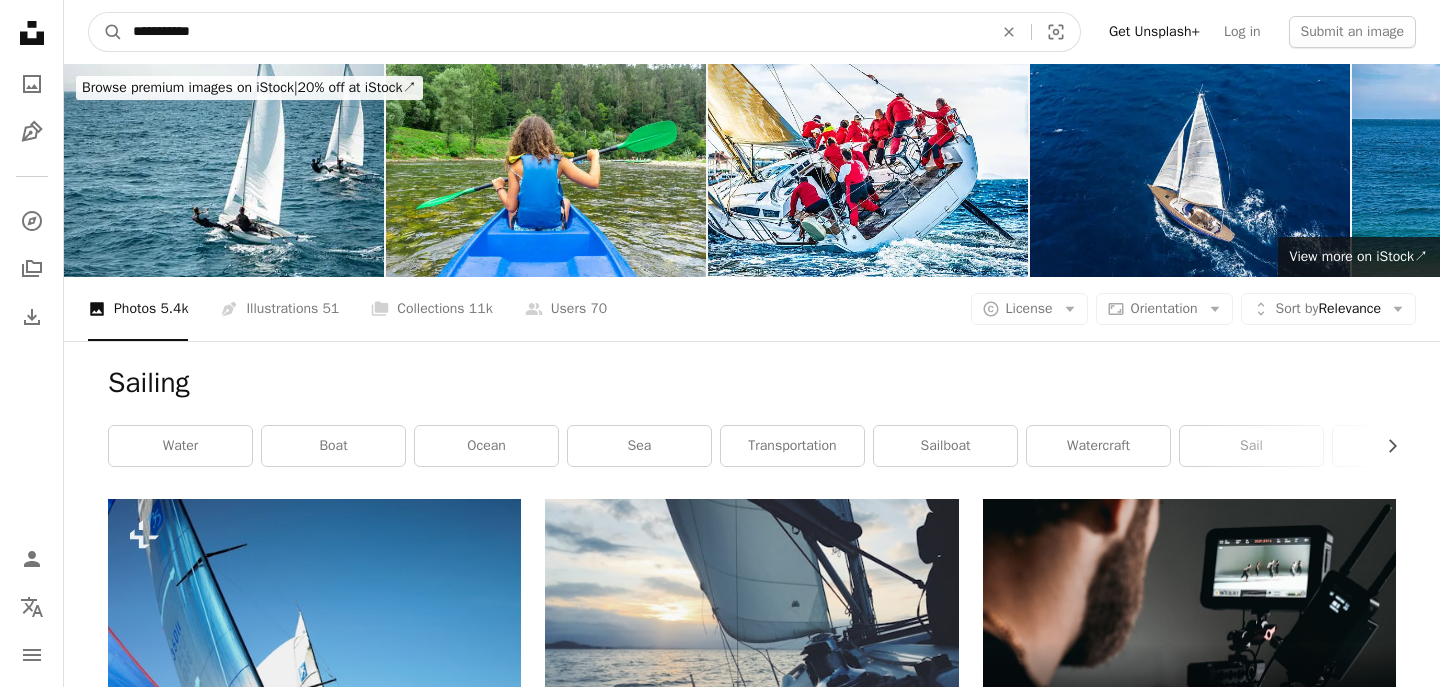click on "A magnifying glass" at bounding box center (106, 32) 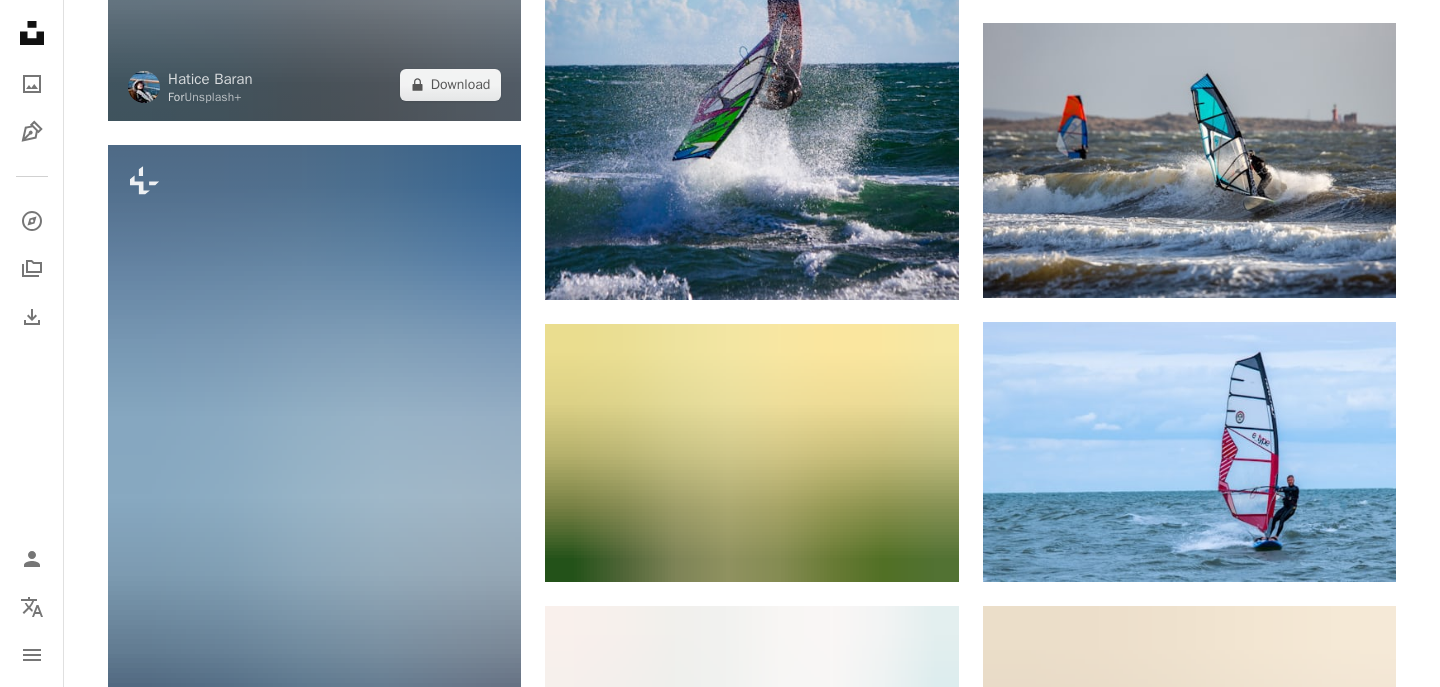 scroll, scrollTop: 1600, scrollLeft: 0, axis: vertical 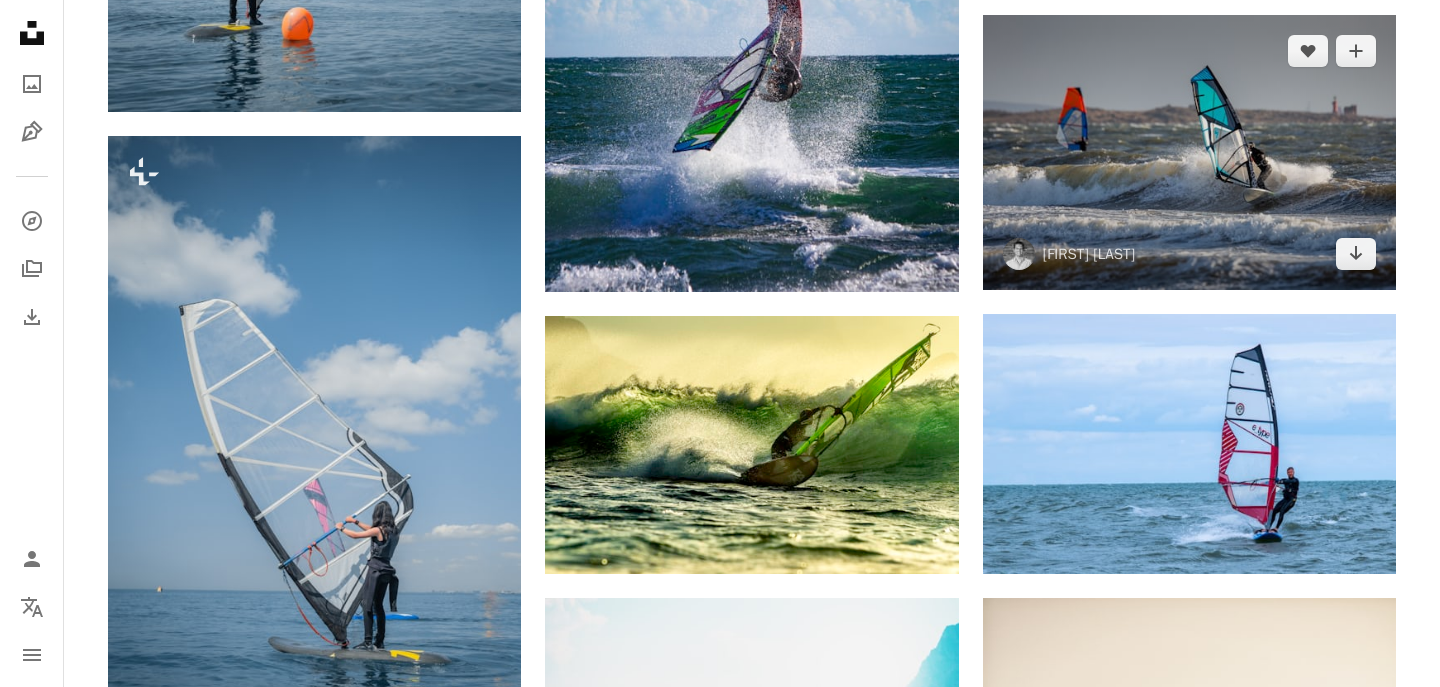 click at bounding box center (1189, 152) 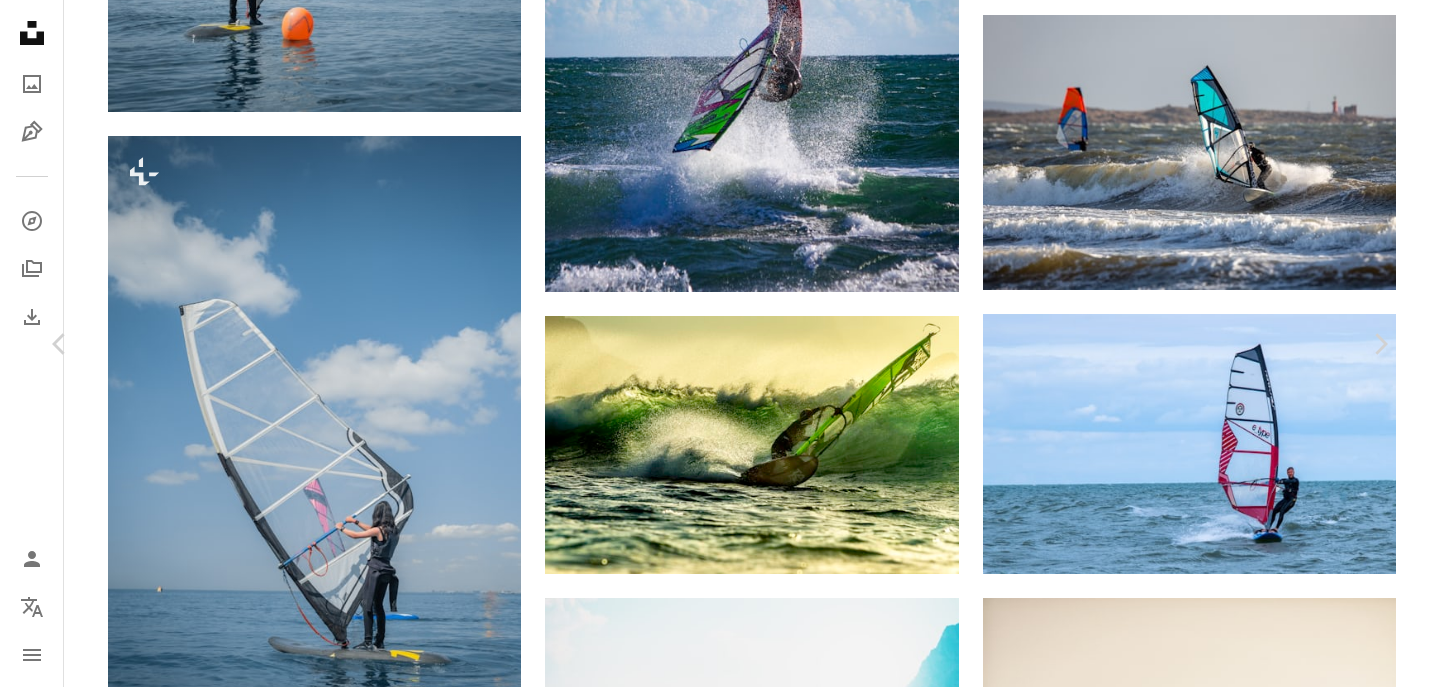 click on "Download free" at bounding box center [1191, 2809] 